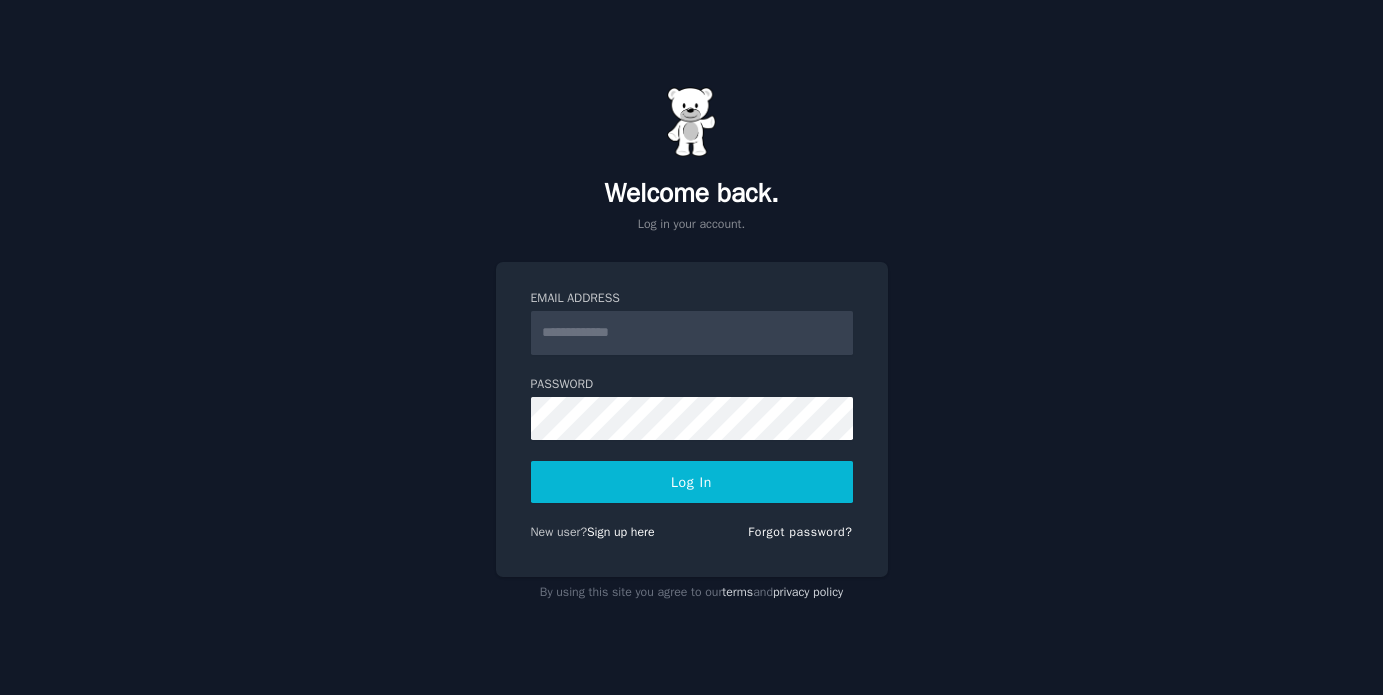 scroll, scrollTop: 0, scrollLeft: 0, axis: both 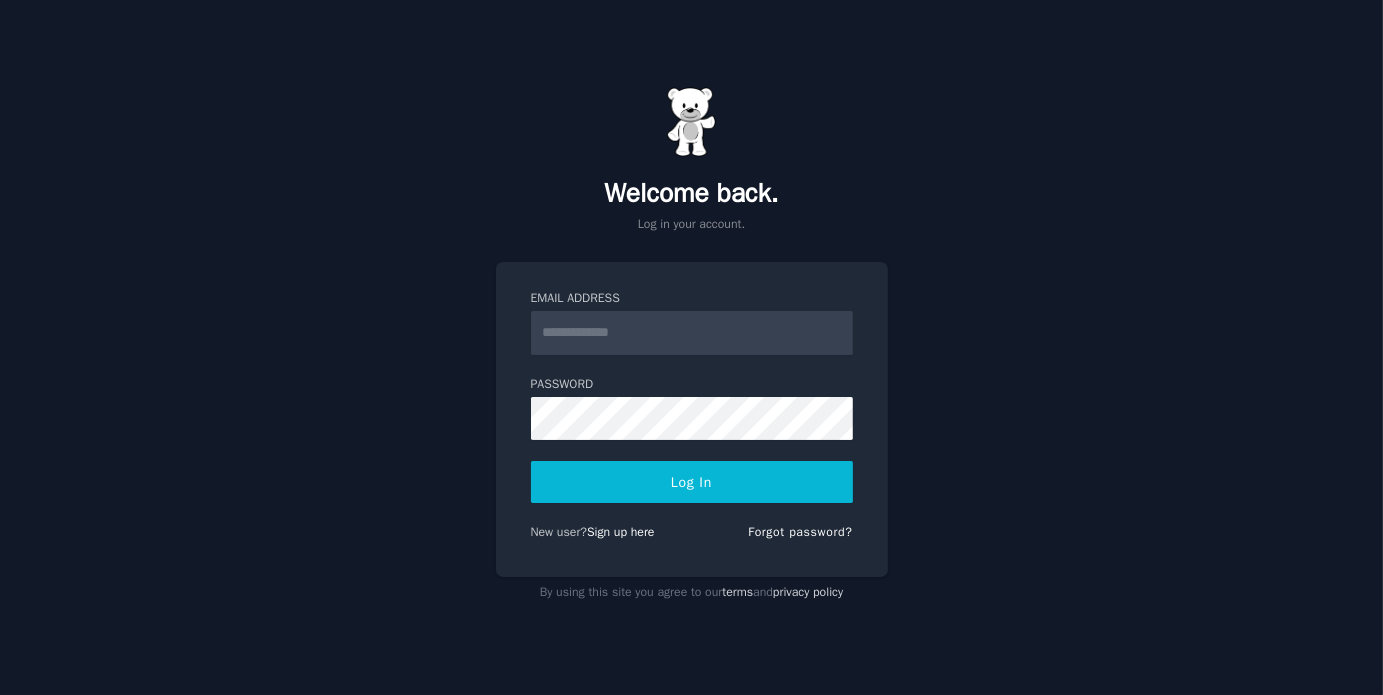 click on "Welcome back. Log in your account. [EMAIL] [PASSWORD] Log In New user? Sign up here Forgot password? By using this site you agree to our terms and privacy policy" at bounding box center (691, 347) 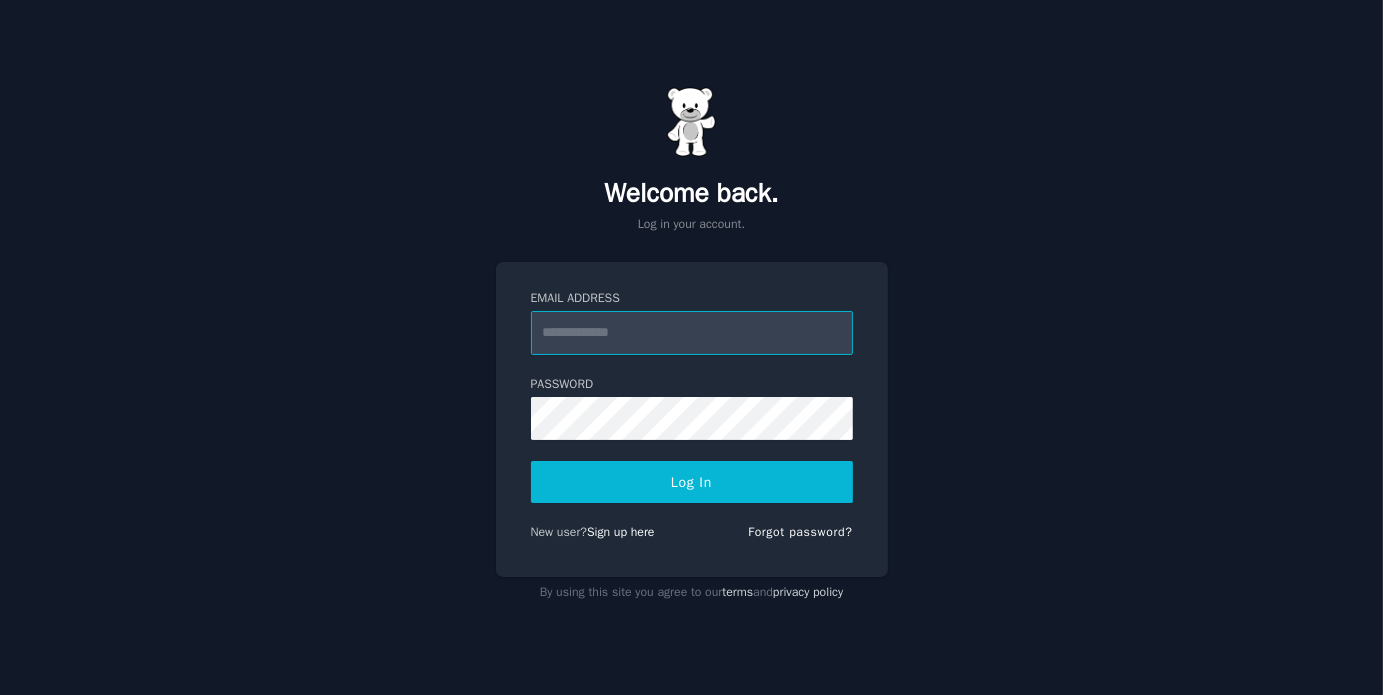click on "Email Address" at bounding box center [692, 333] 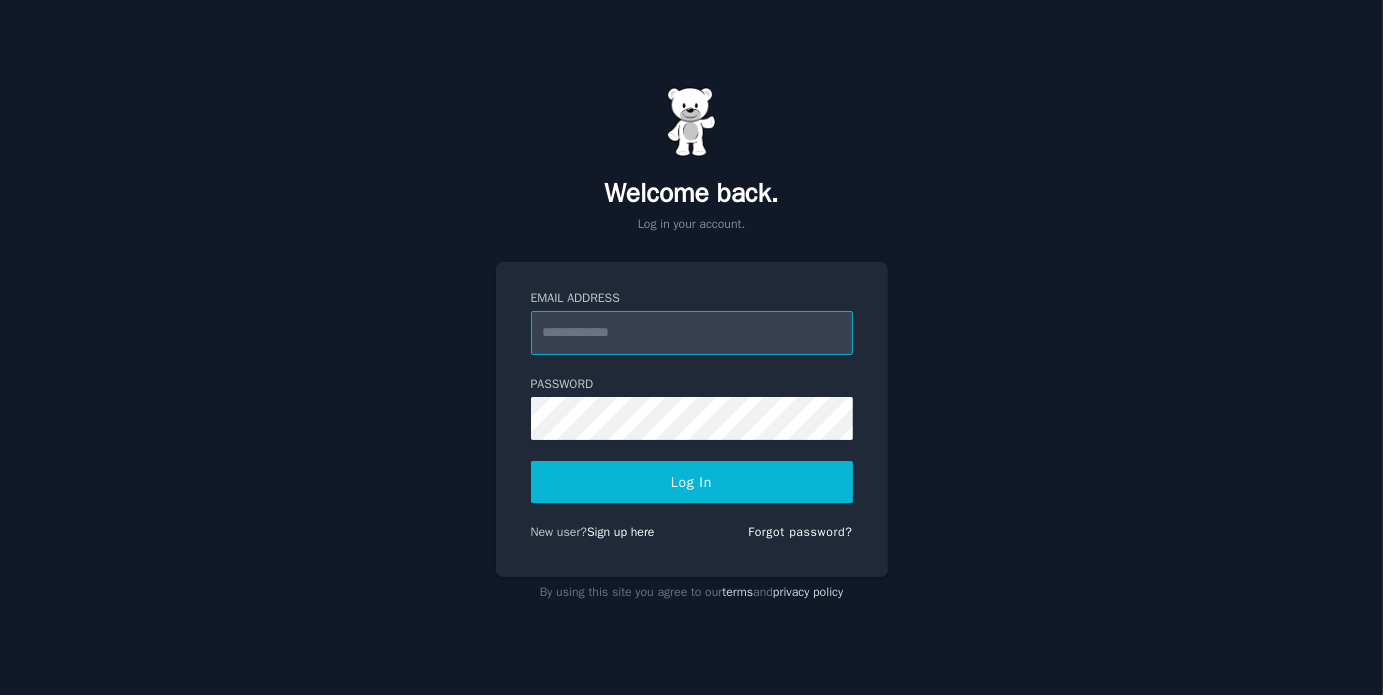 type on "**********" 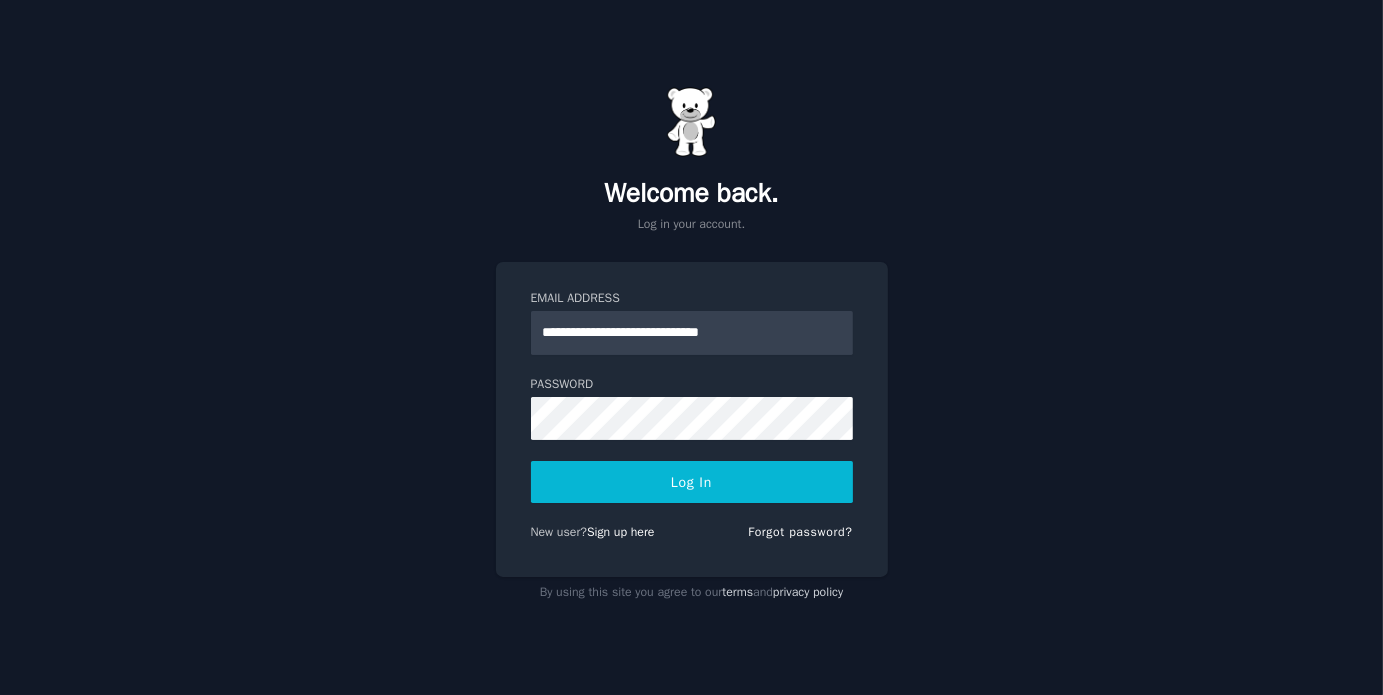 click at bounding box center (692, 122) 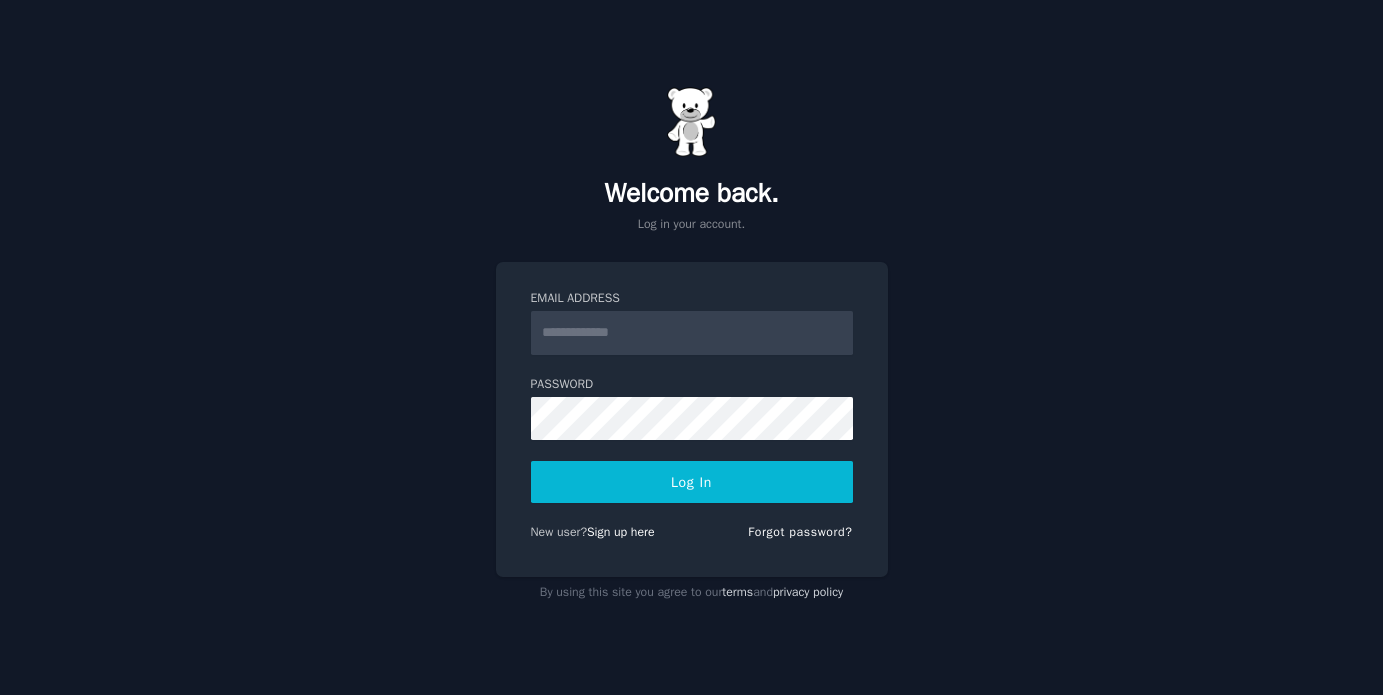 scroll, scrollTop: 0, scrollLeft: 0, axis: both 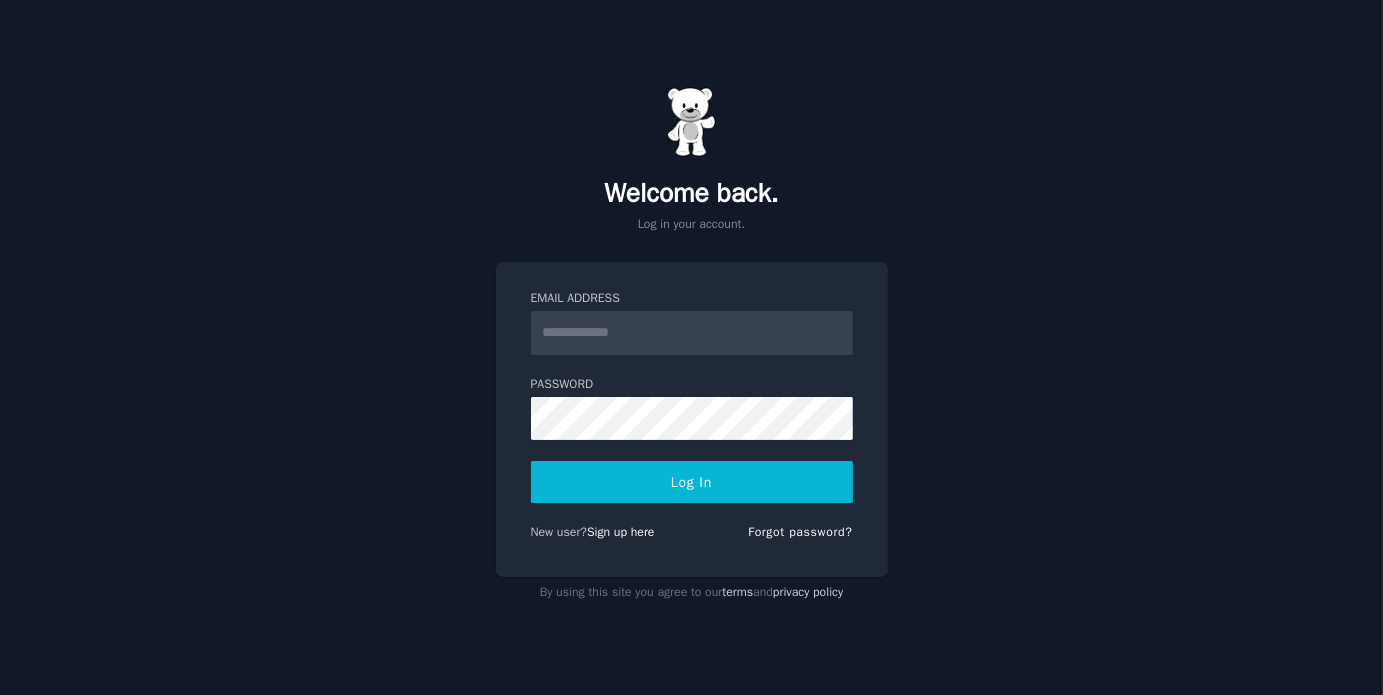click on "Email Address" 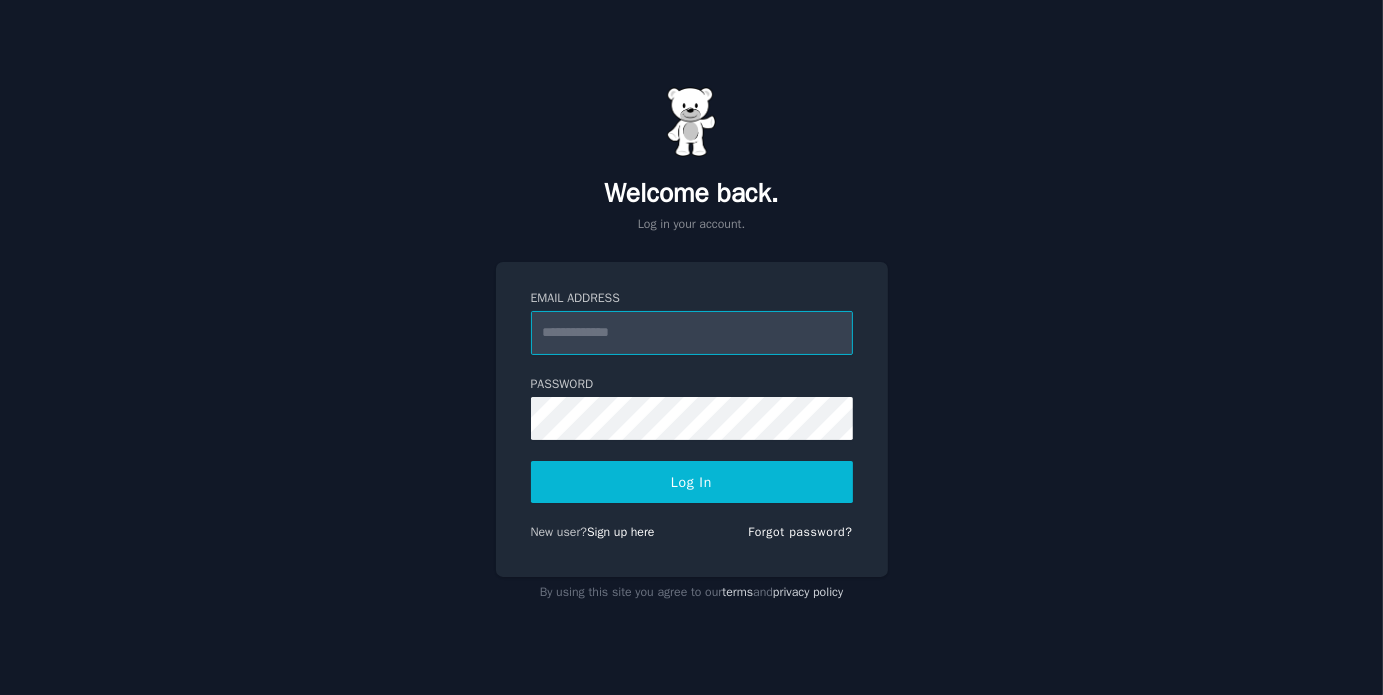 click on "Email Address" at bounding box center (692, 333) 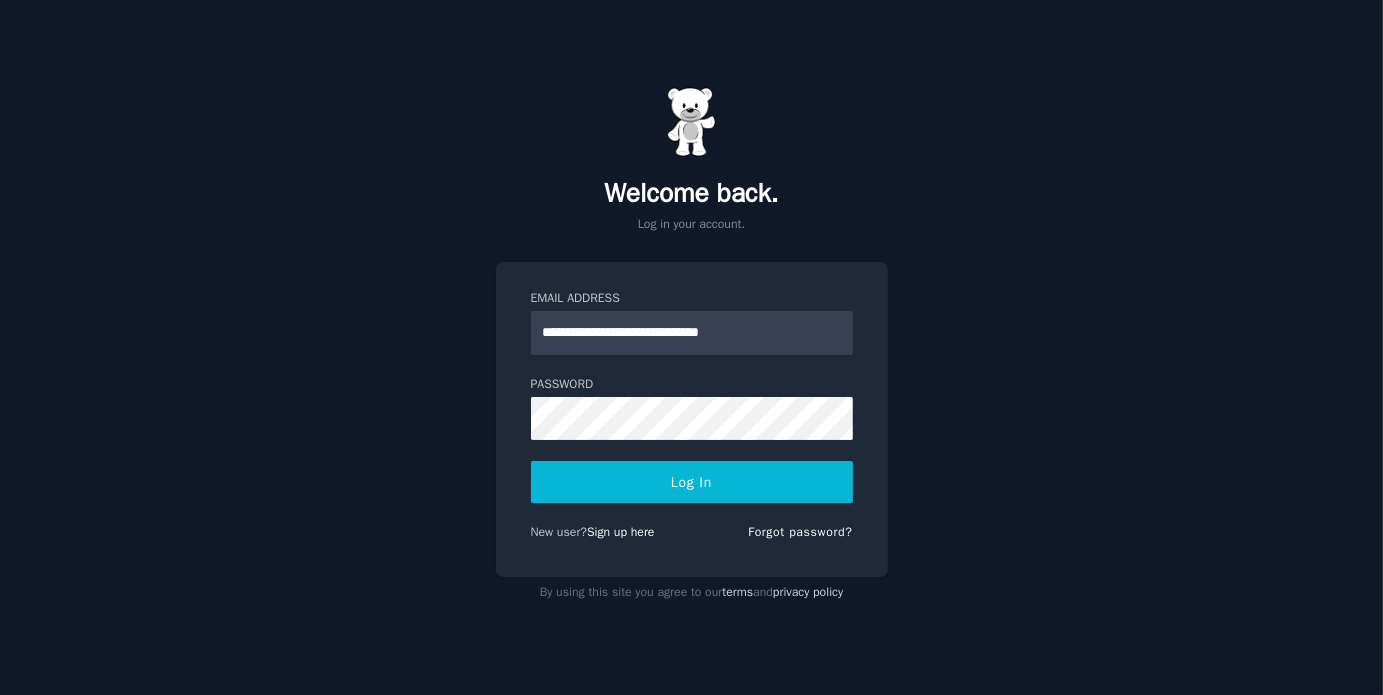 click on "Log In" at bounding box center [692, 482] 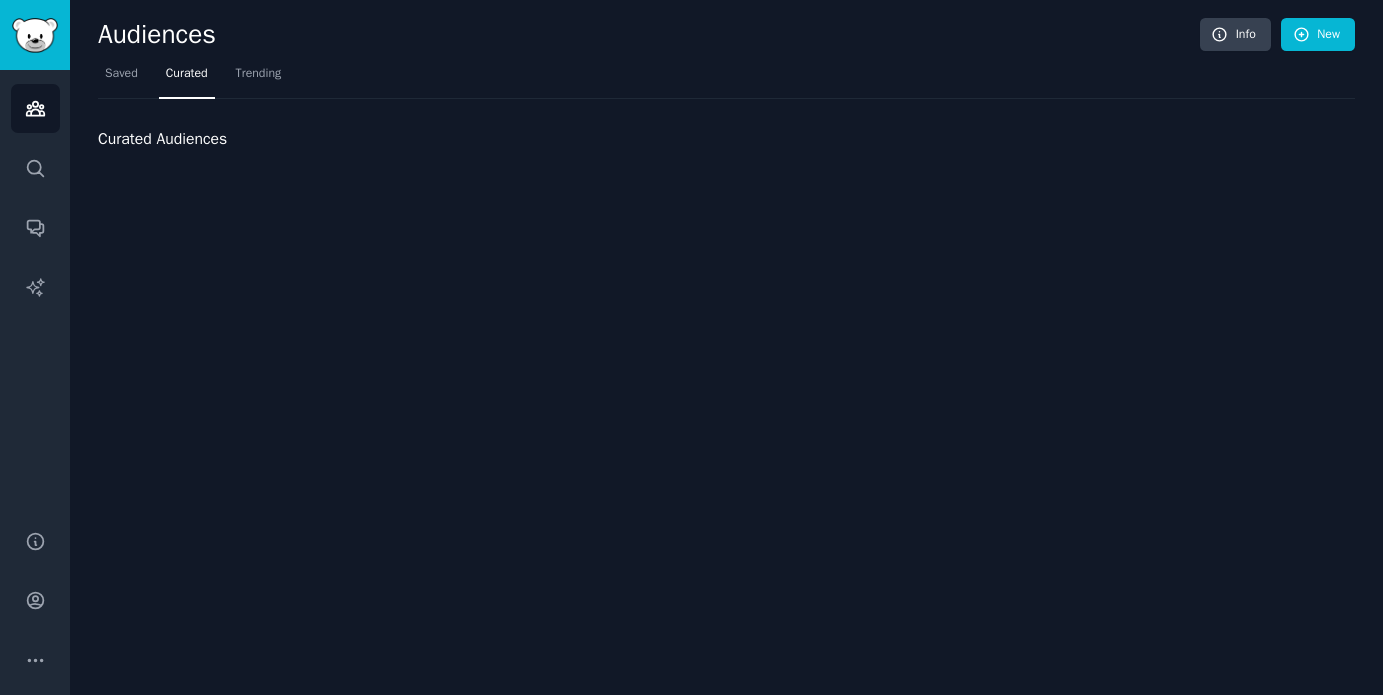 scroll, scrollTop: 0, scrollLeft: 0, axis: both 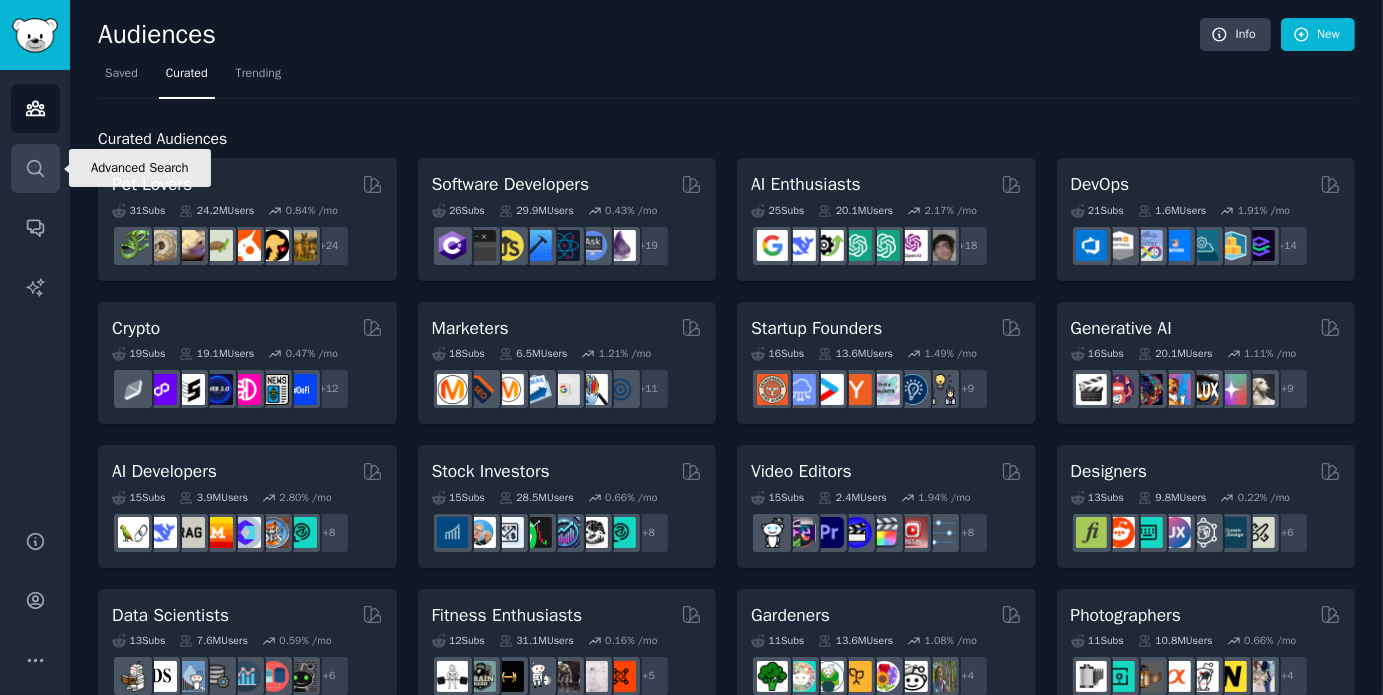 click 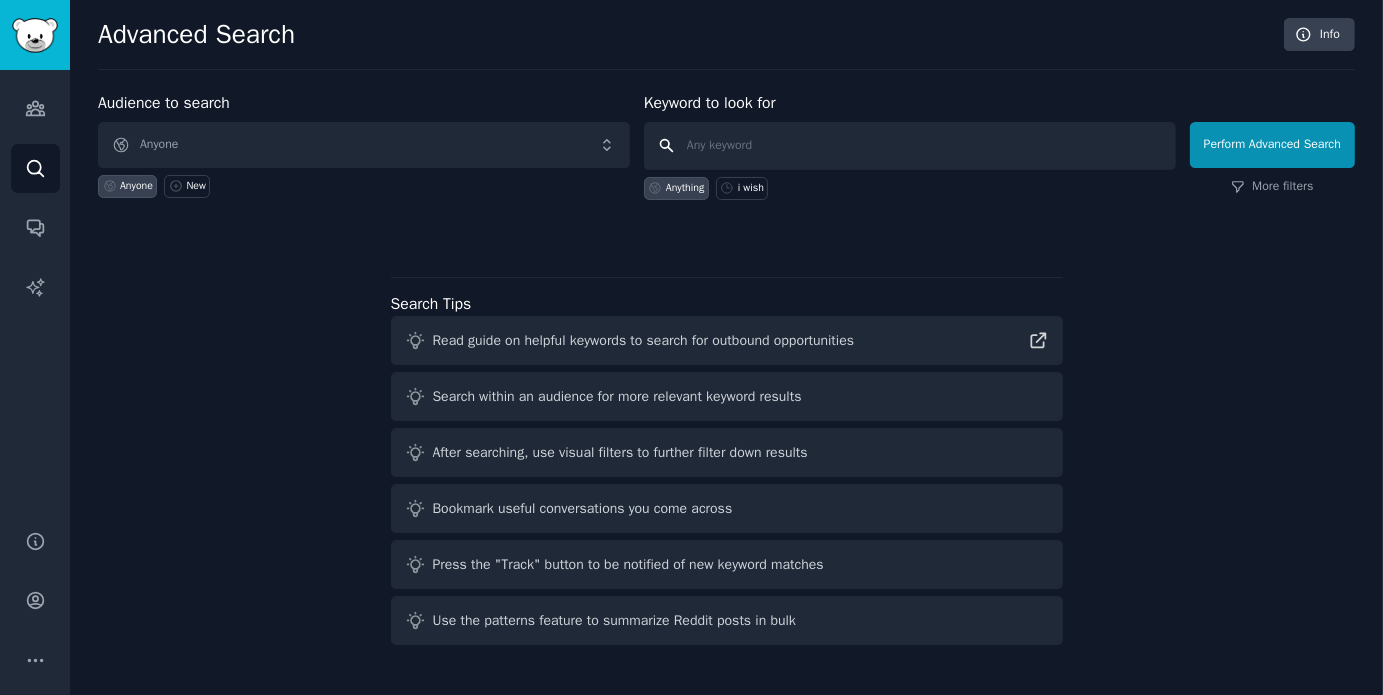click at bounding box center (910, 146) 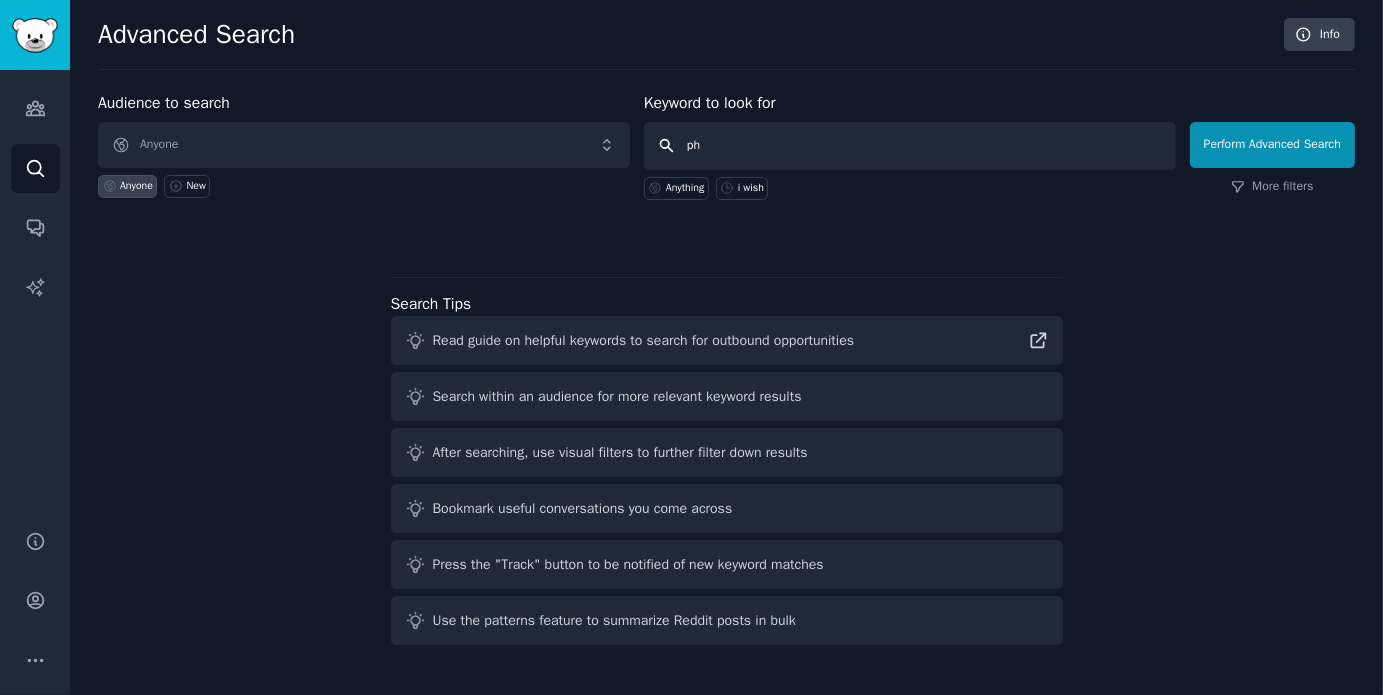 type on "phd" 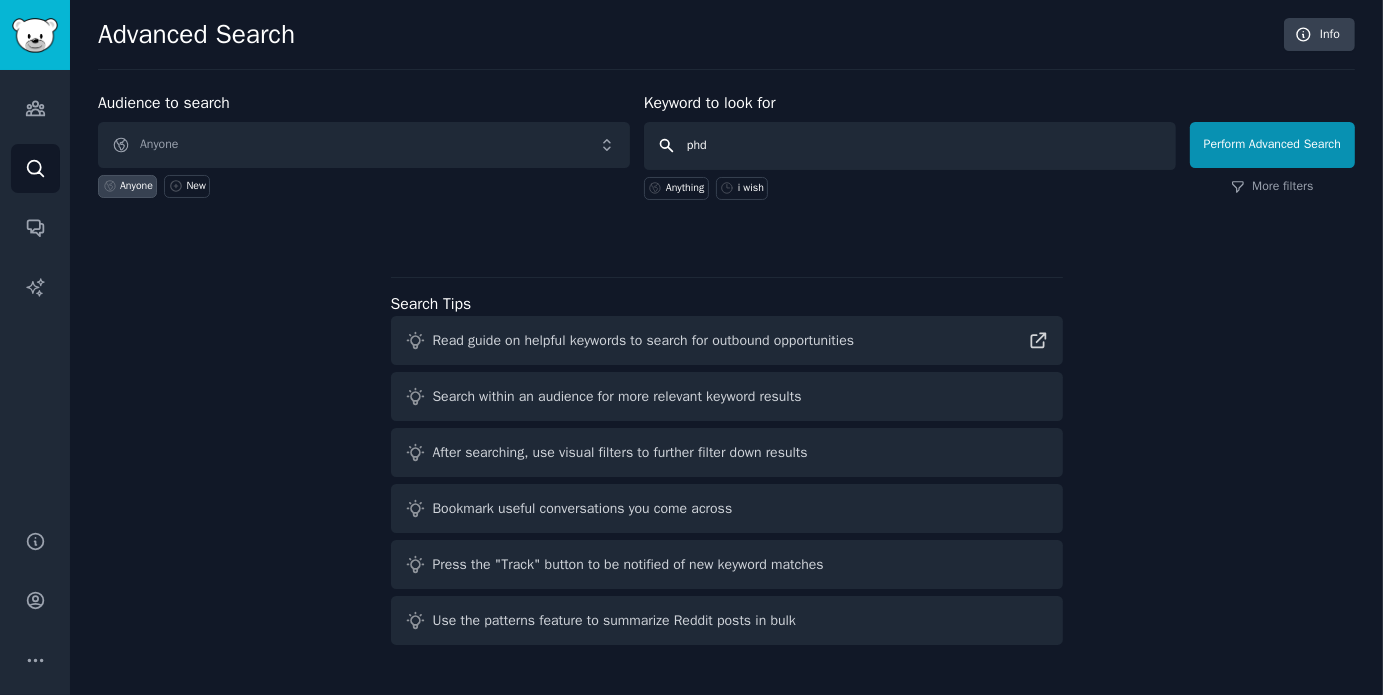 click on "Perform Advanced Search" at bounding box center [1272, 145] 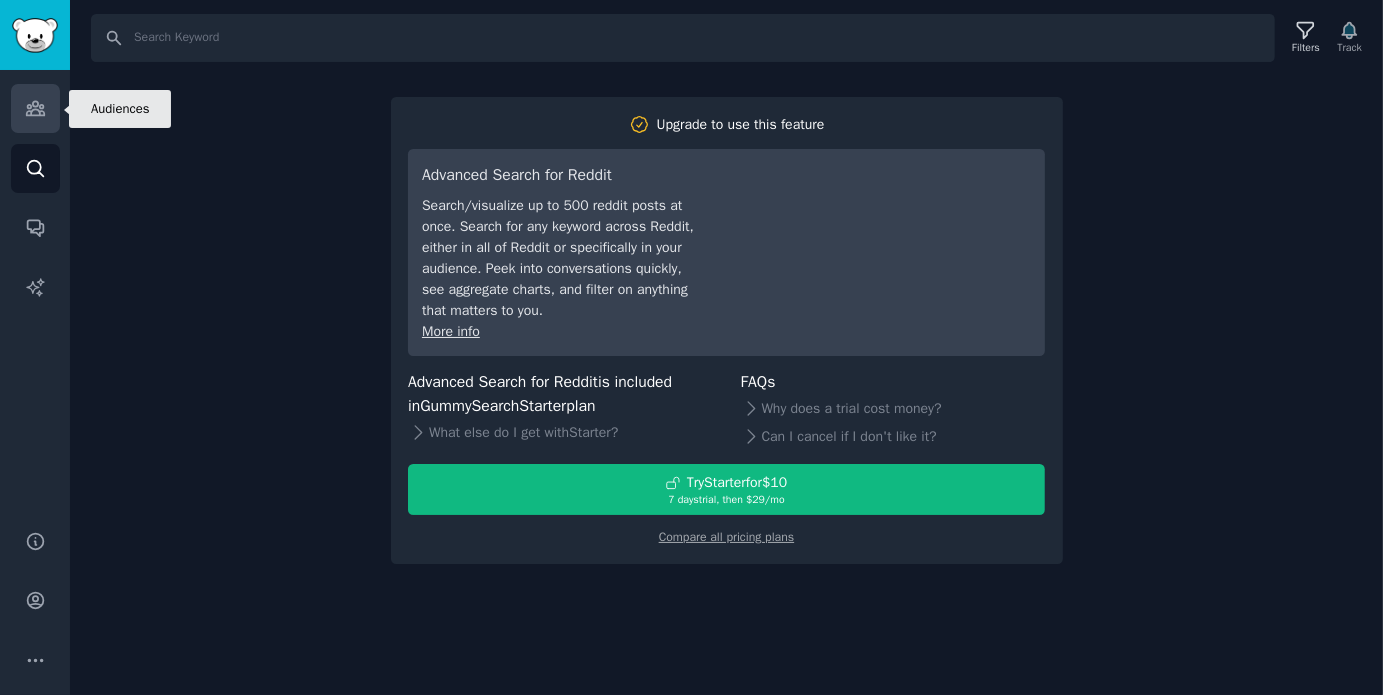 click on "Audiences" at bounding box center [35, 108] 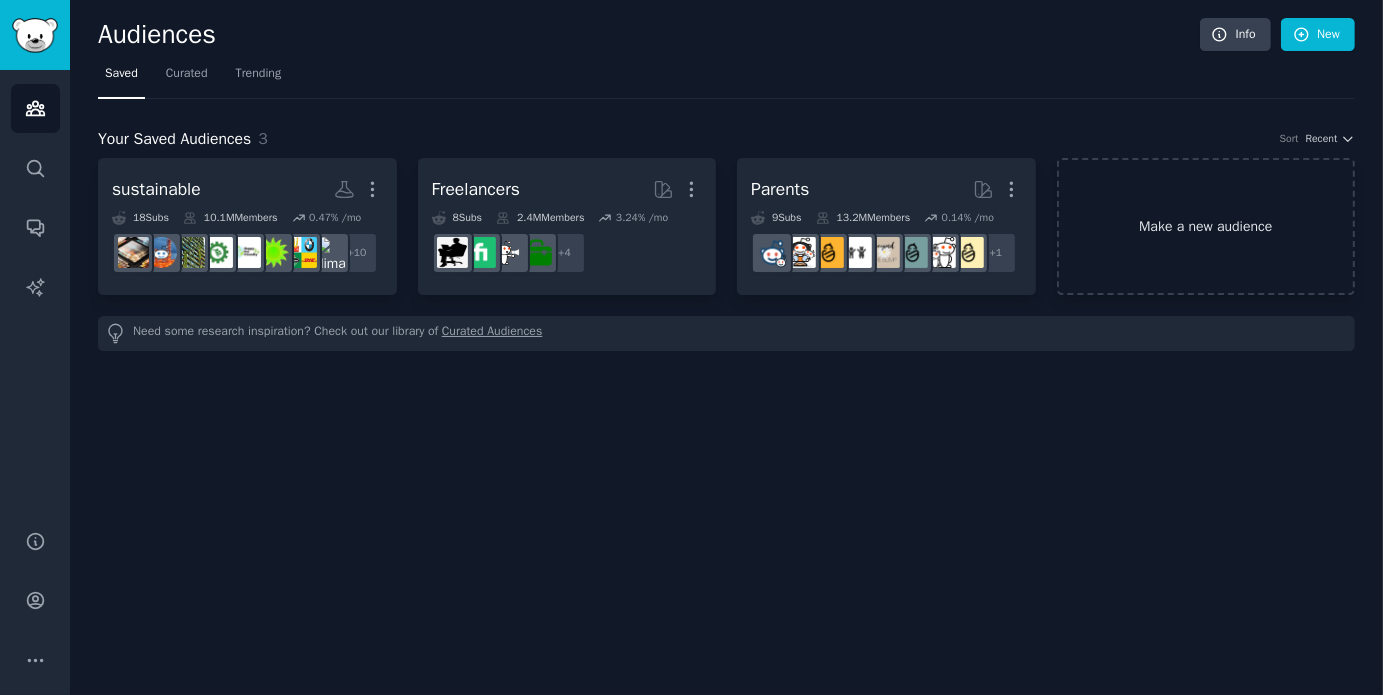click on "Make a new audience" at bounding box center [1206, 226] 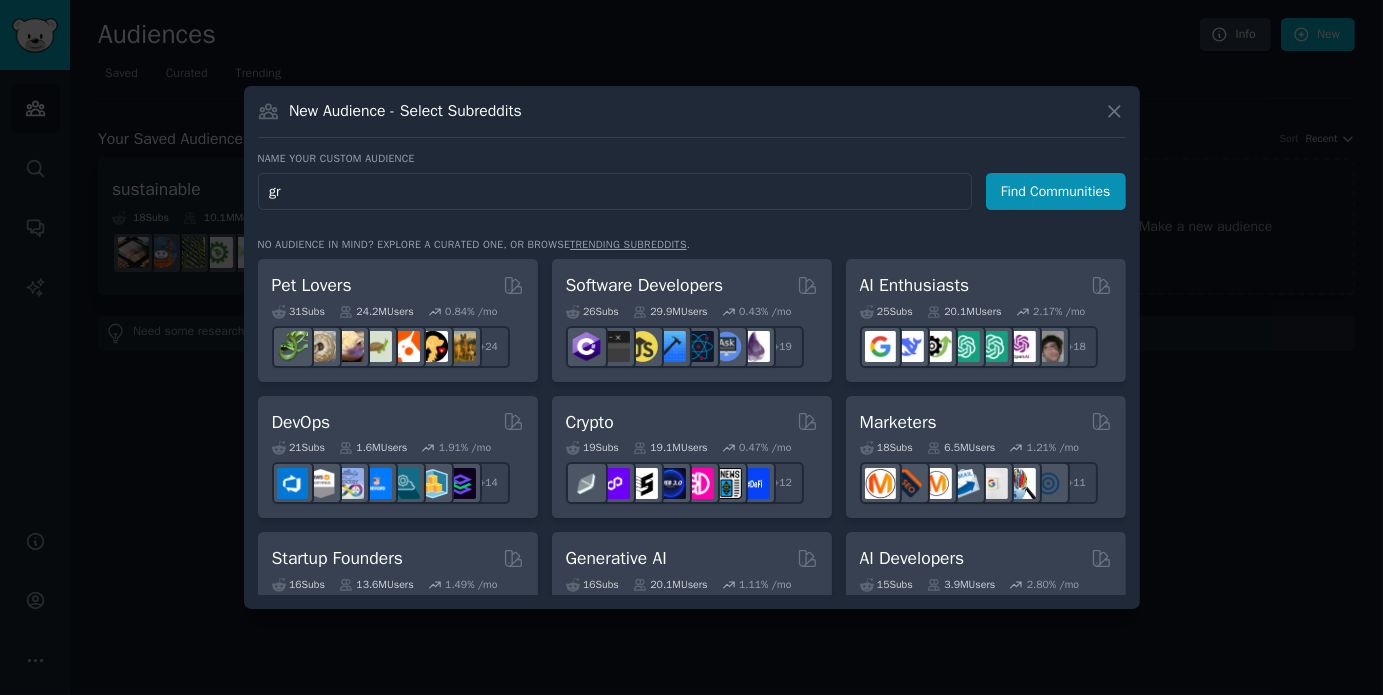 type on "g" 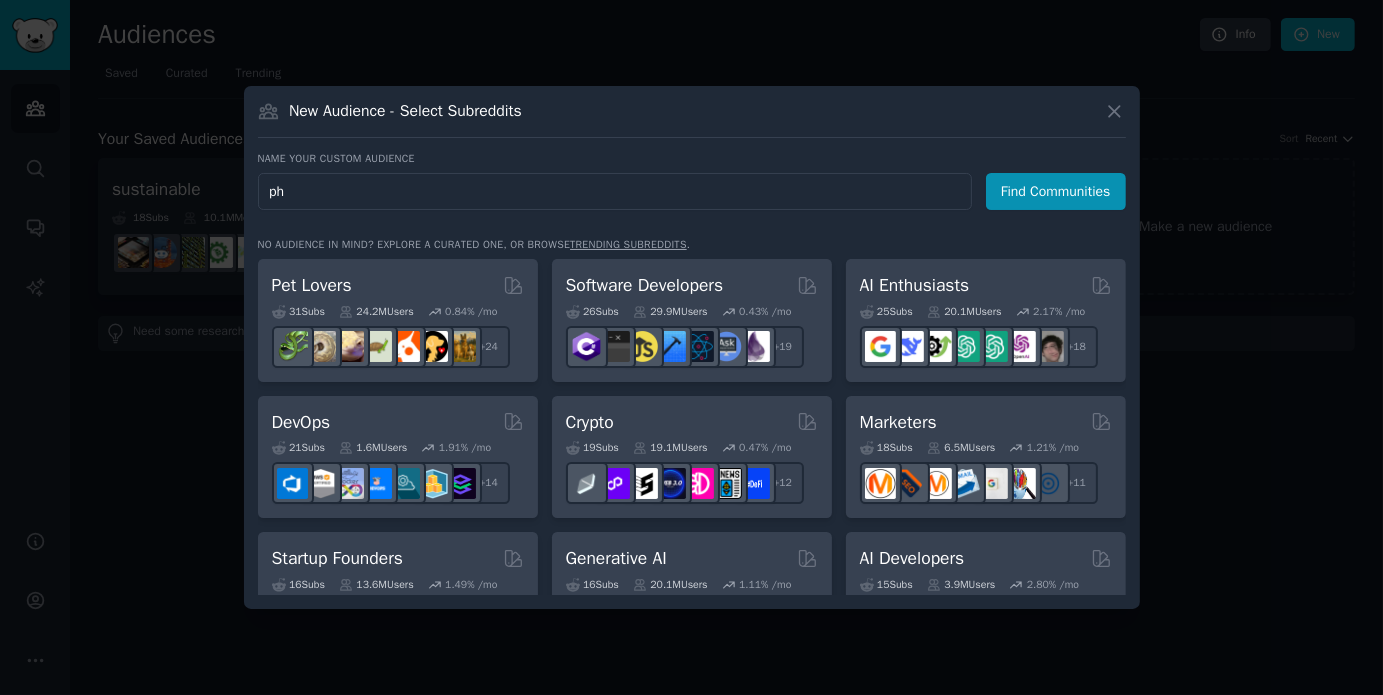 type on "phd" 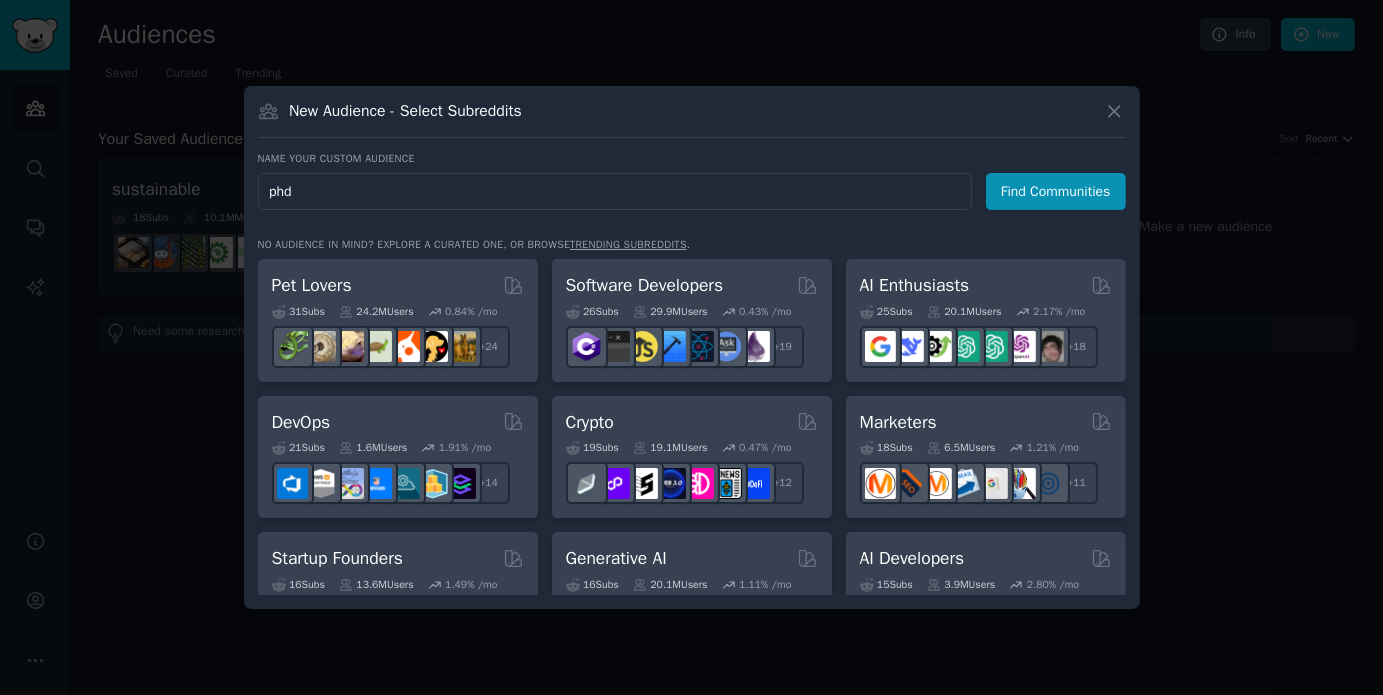 click on "Find Communities" at bounding box center [1056, 191] 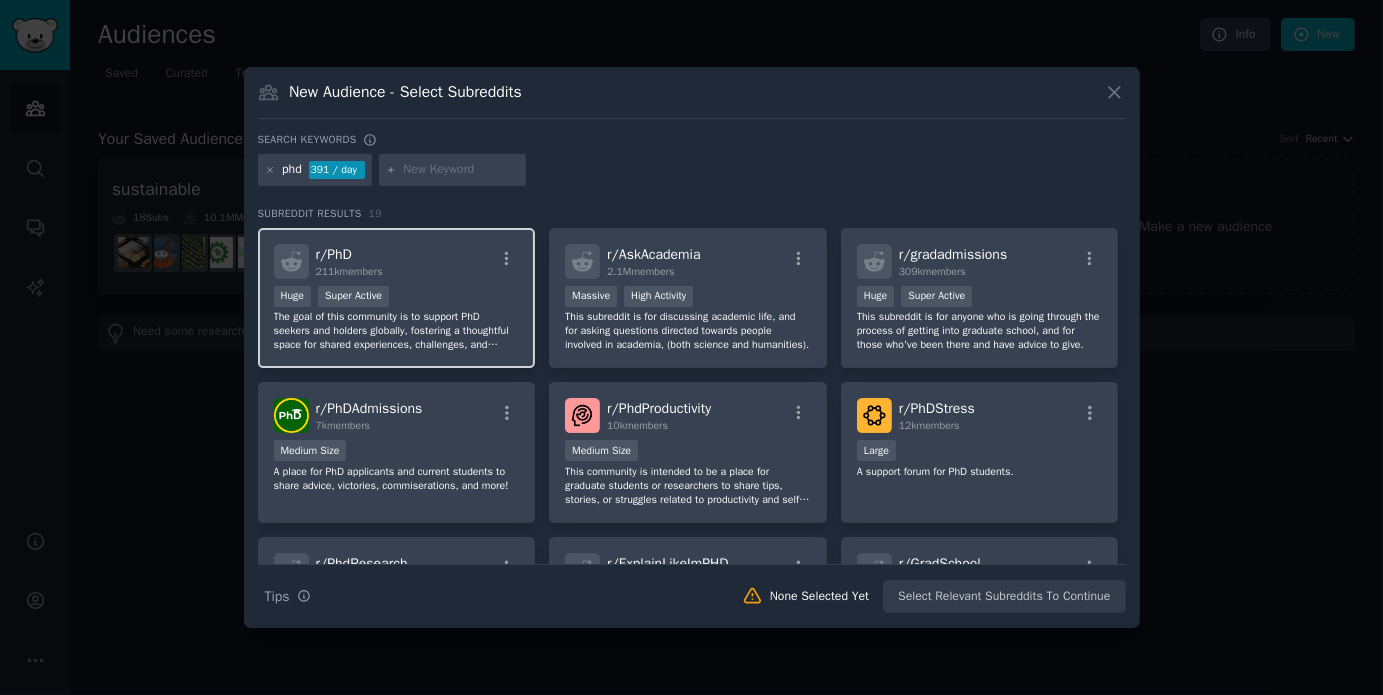 click on "Huge Super Active" at bounding box center [397, 298] 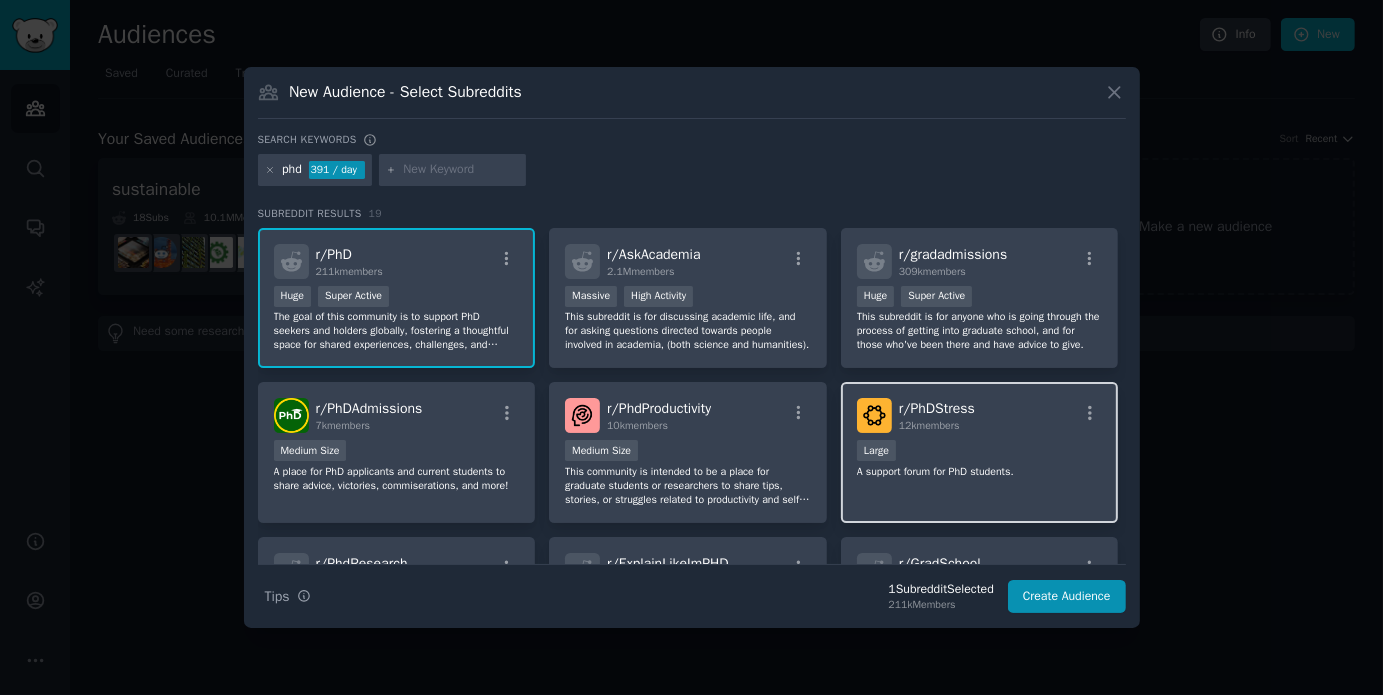 click on "r/ PhDStress 12k  members" at bounding box center [980, 415] 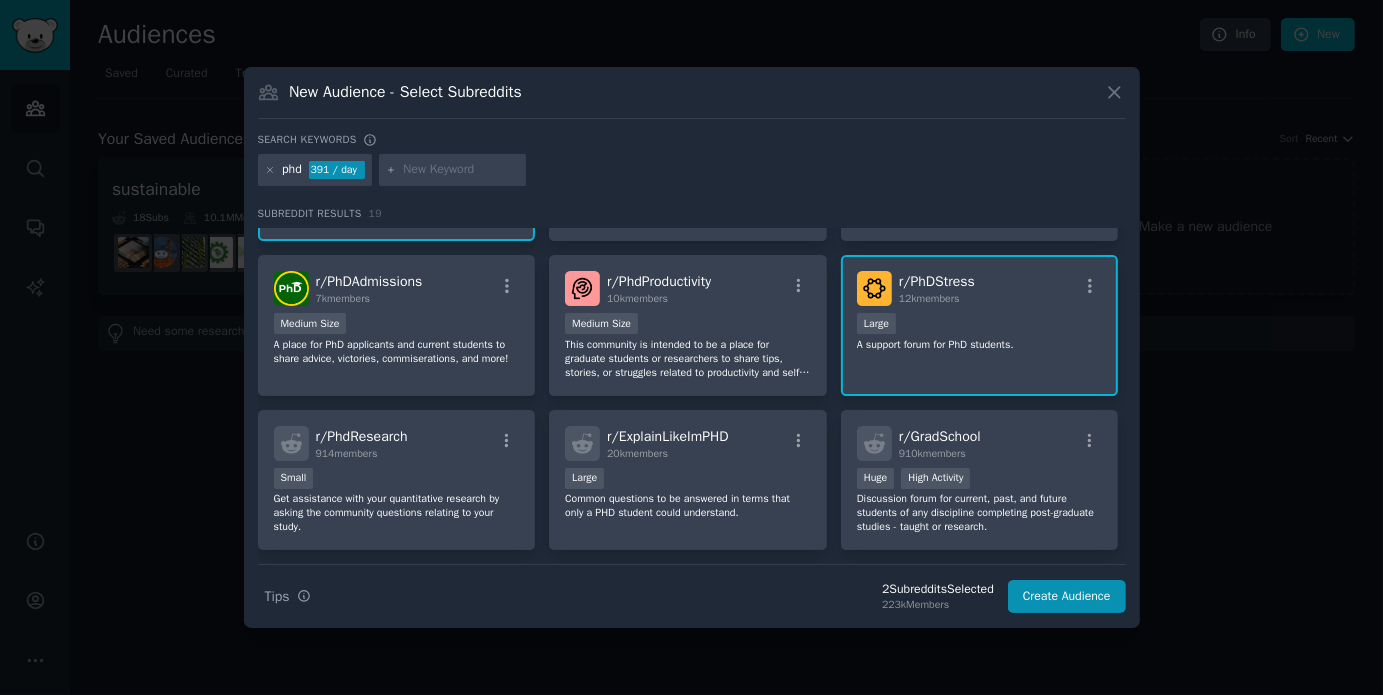 scroll, scrollTop: 128, scrollLeft: 0, axis: vertical 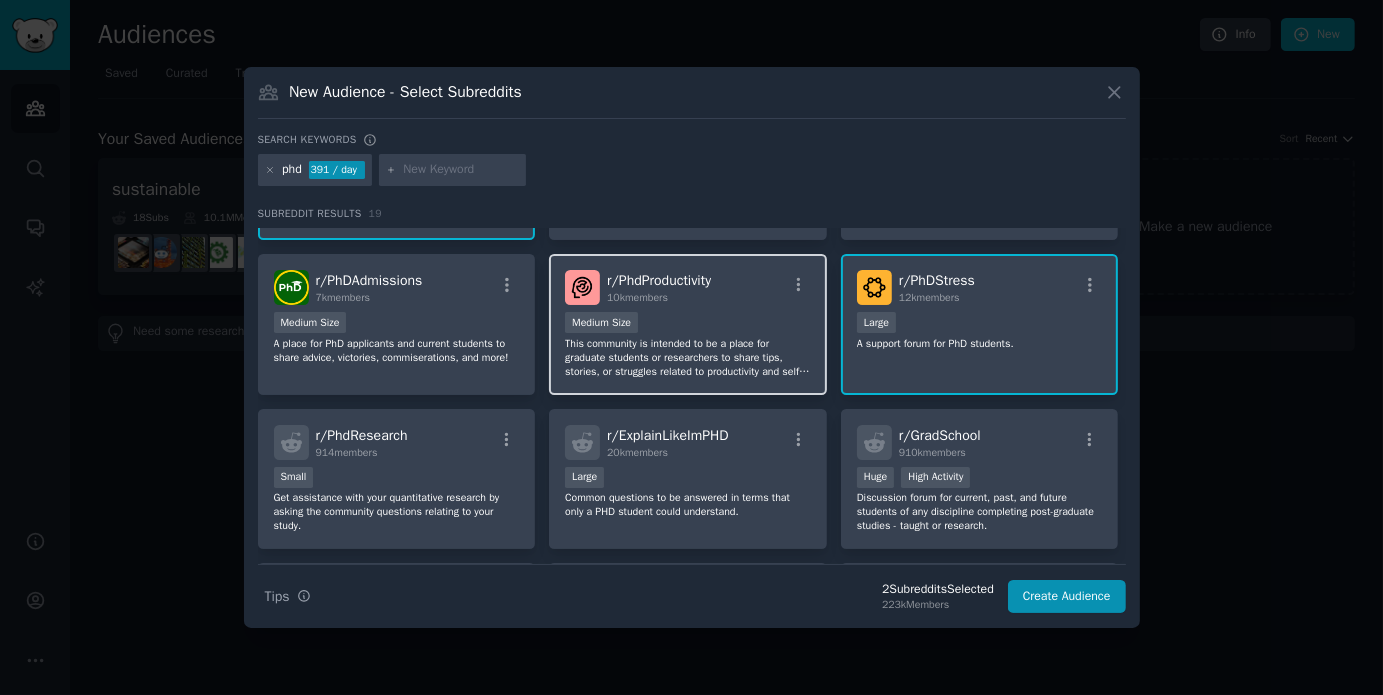 click on "r/ PhdProductivity 10k  members" at bounding box center [688, 287] 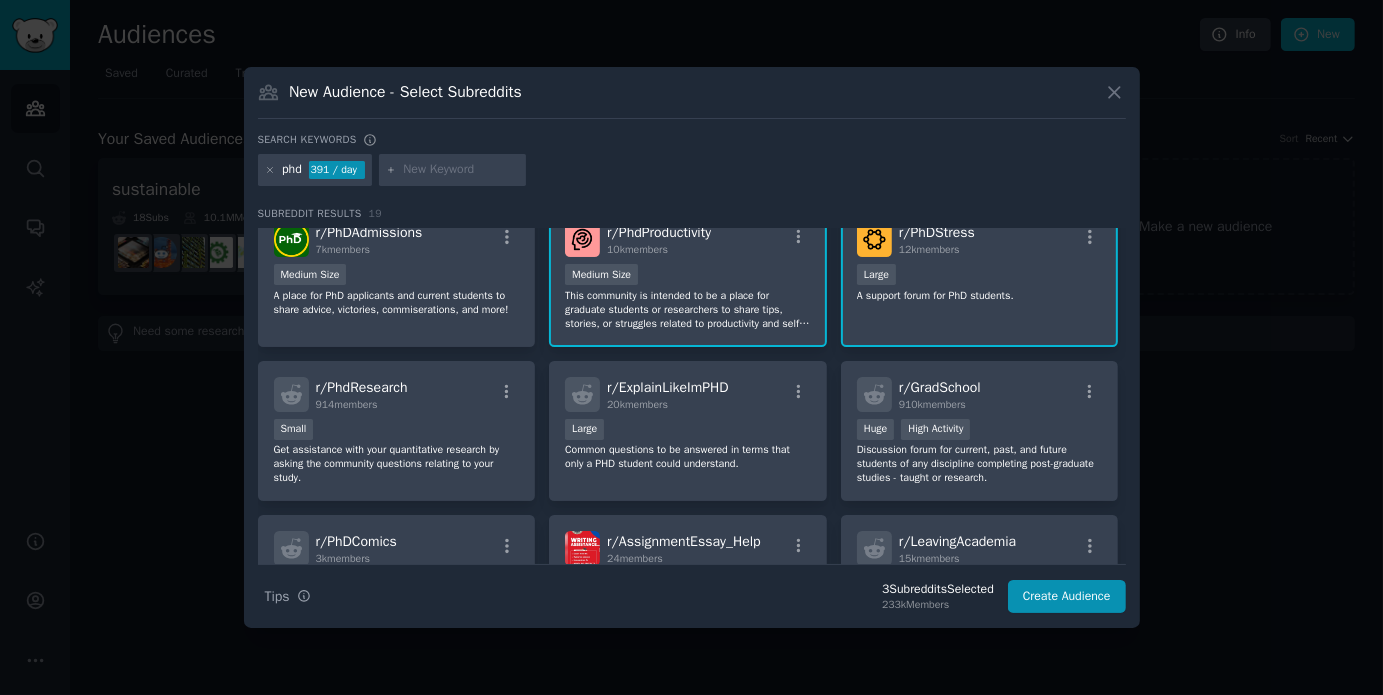 scroll, scrollTop: 191, scrollLeft: 0, axis: vertical 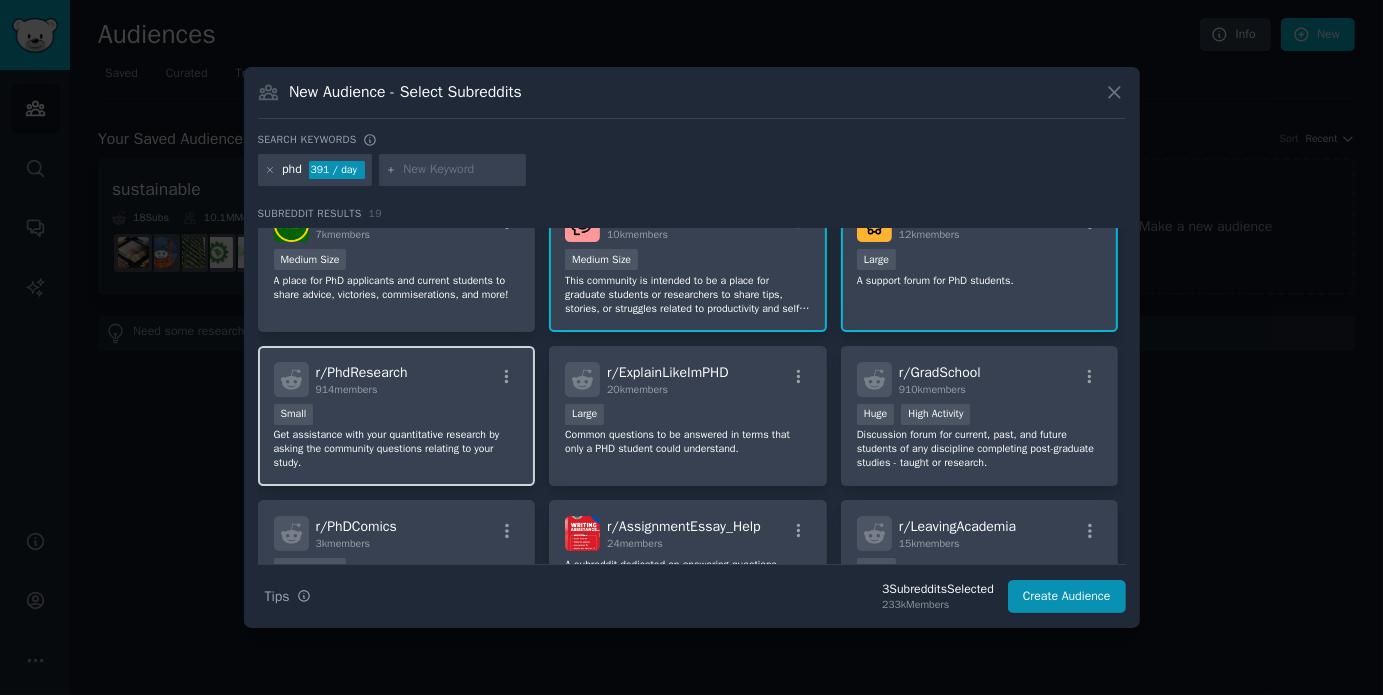 click on "r/ PhdResearch 914  members" at bounding box center (397, 379) 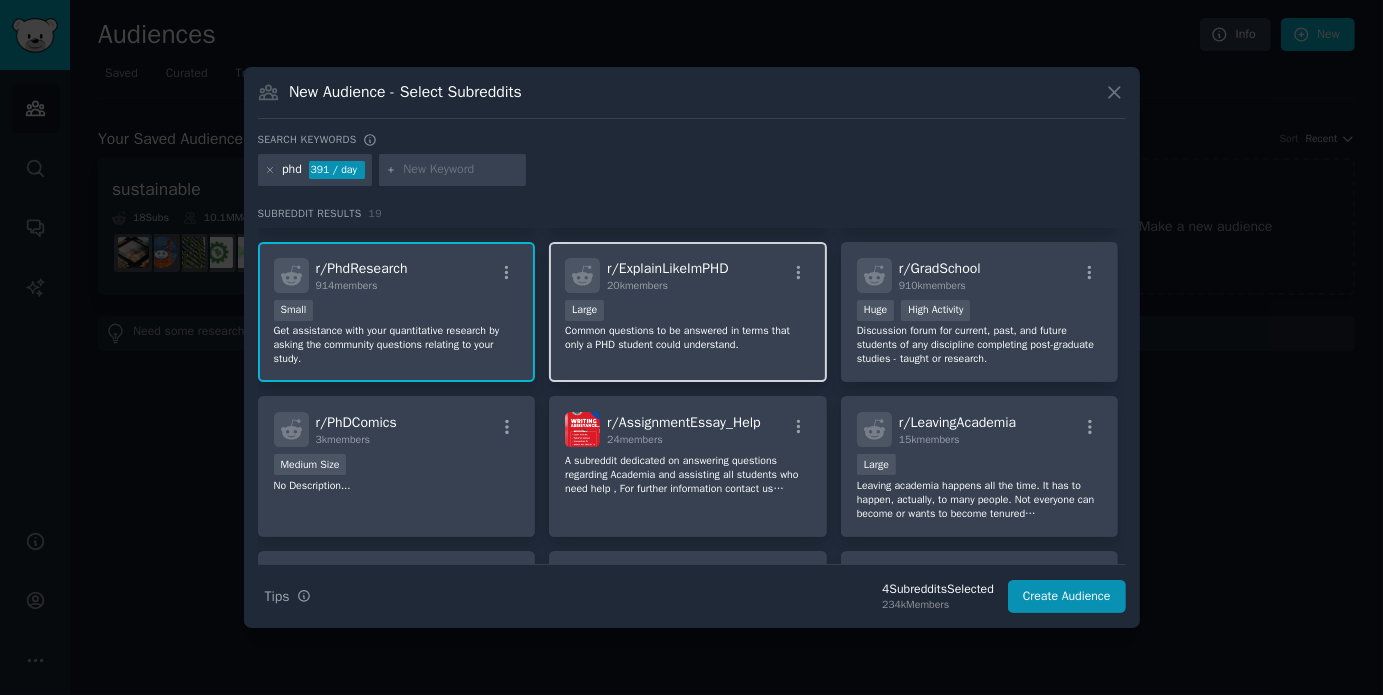 scroll, scrollTop: 297, scrollLeft: 0, axis: vertical 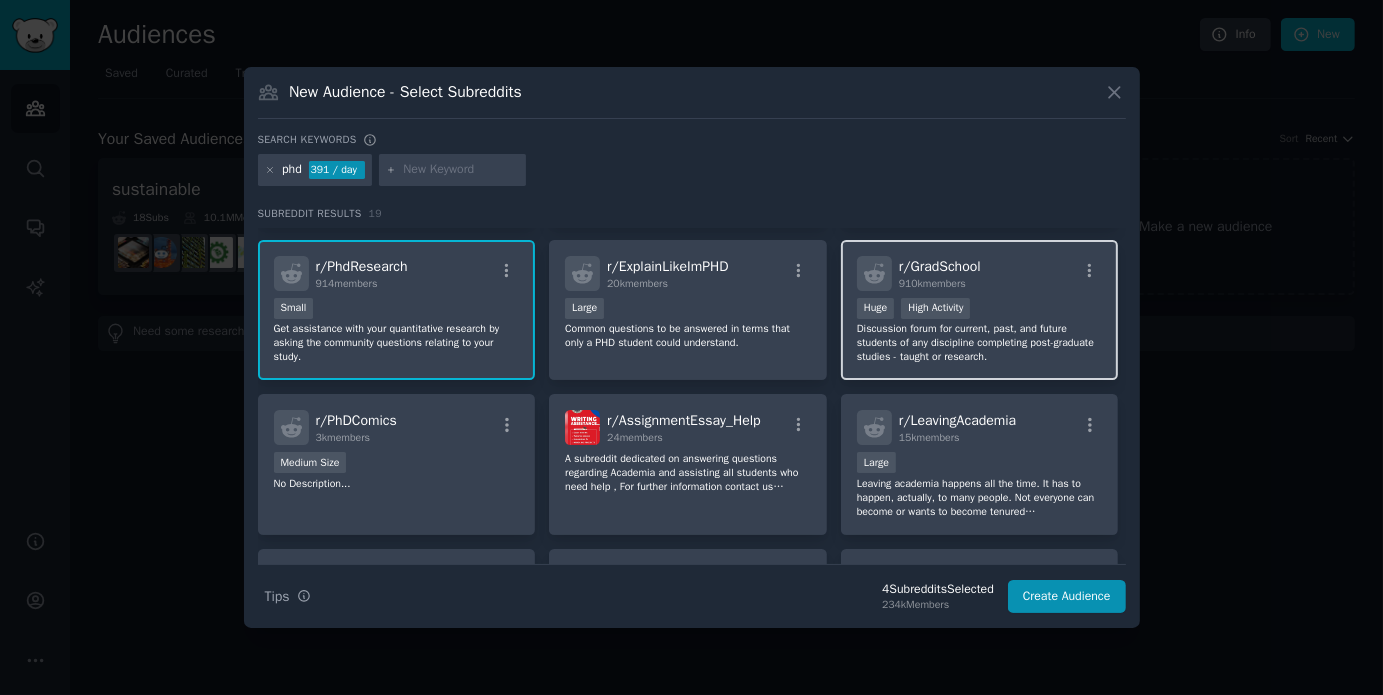 click on "Discussion forum for current, past, and future students of any discipline completing post-graduate studies - taught or research." at bounding box center [980, 343] 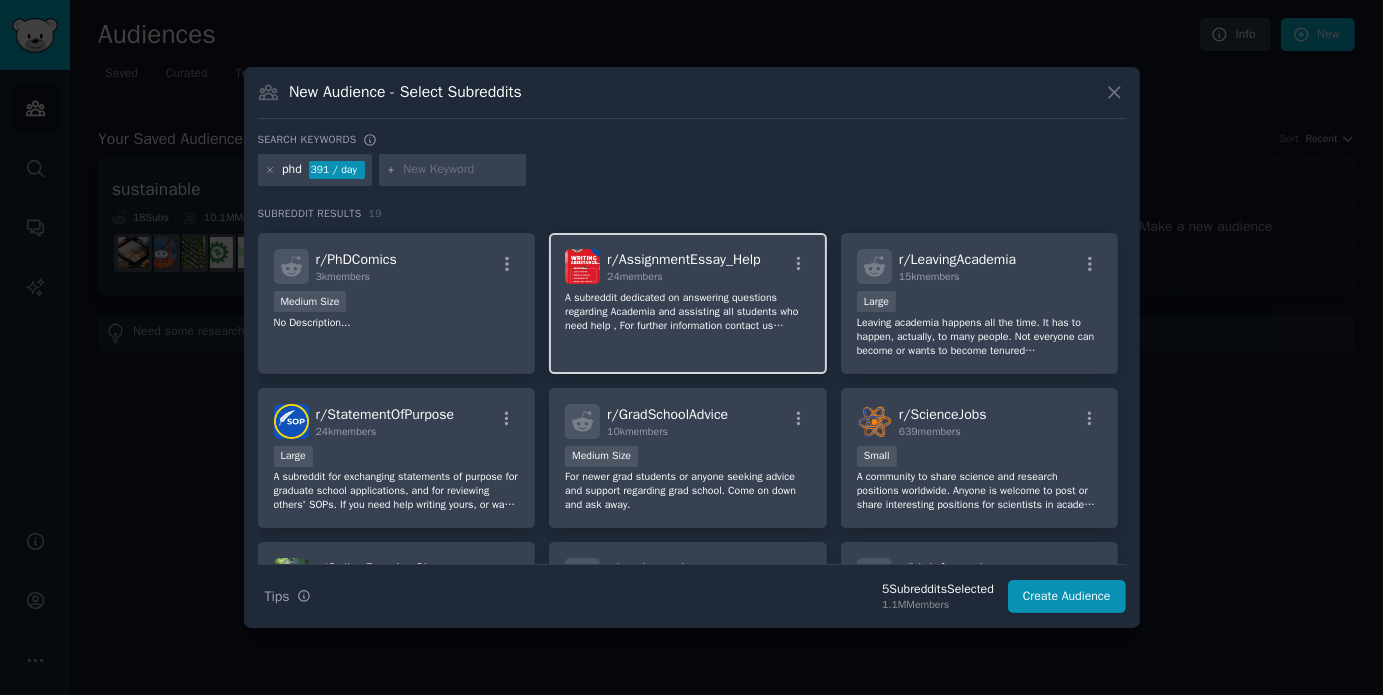 scroll, scrollTop: 459, scrollLeft: 0, axis: vertical 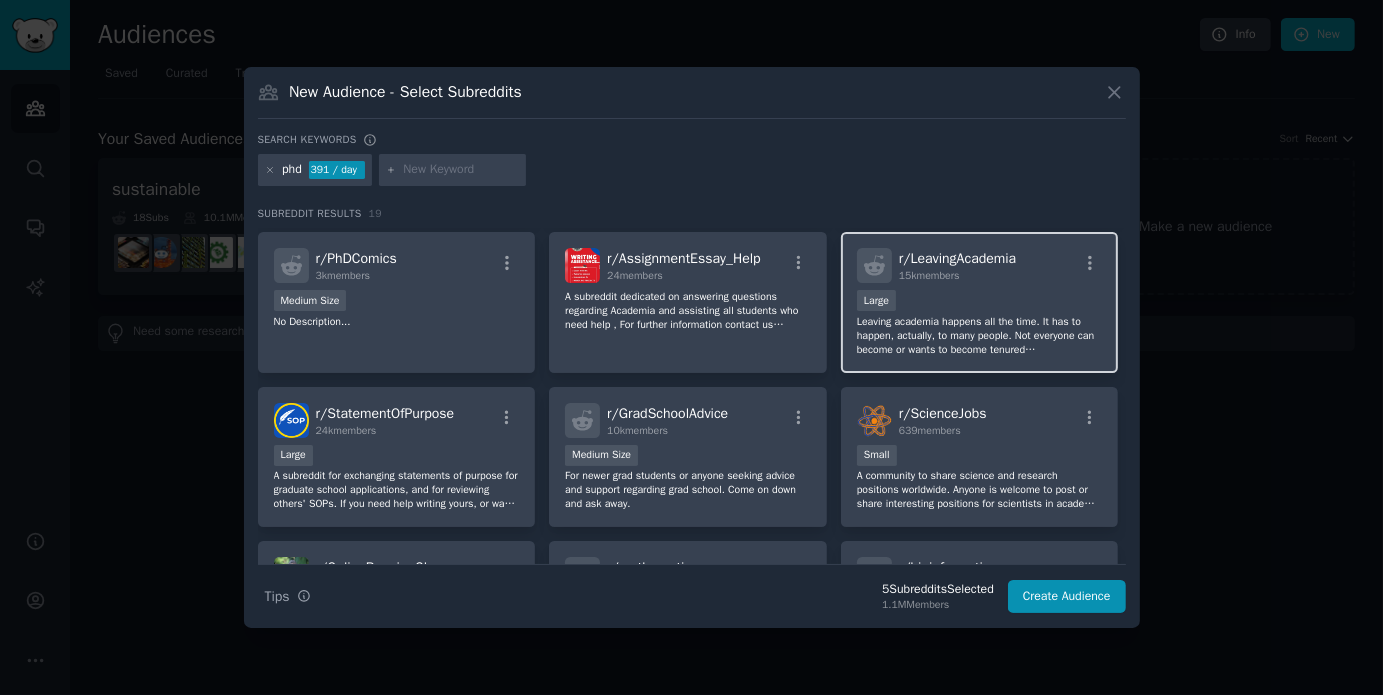 click on "Leaving academia happens all the time. It has to happen, actually, to many people. Not everyone can become or wants to become tenured researchers/professors. Here, we can discuss reasons to leave or to stay, how to smoothe the transition and how to succeed "outside"." at bounding box center [980, 336] 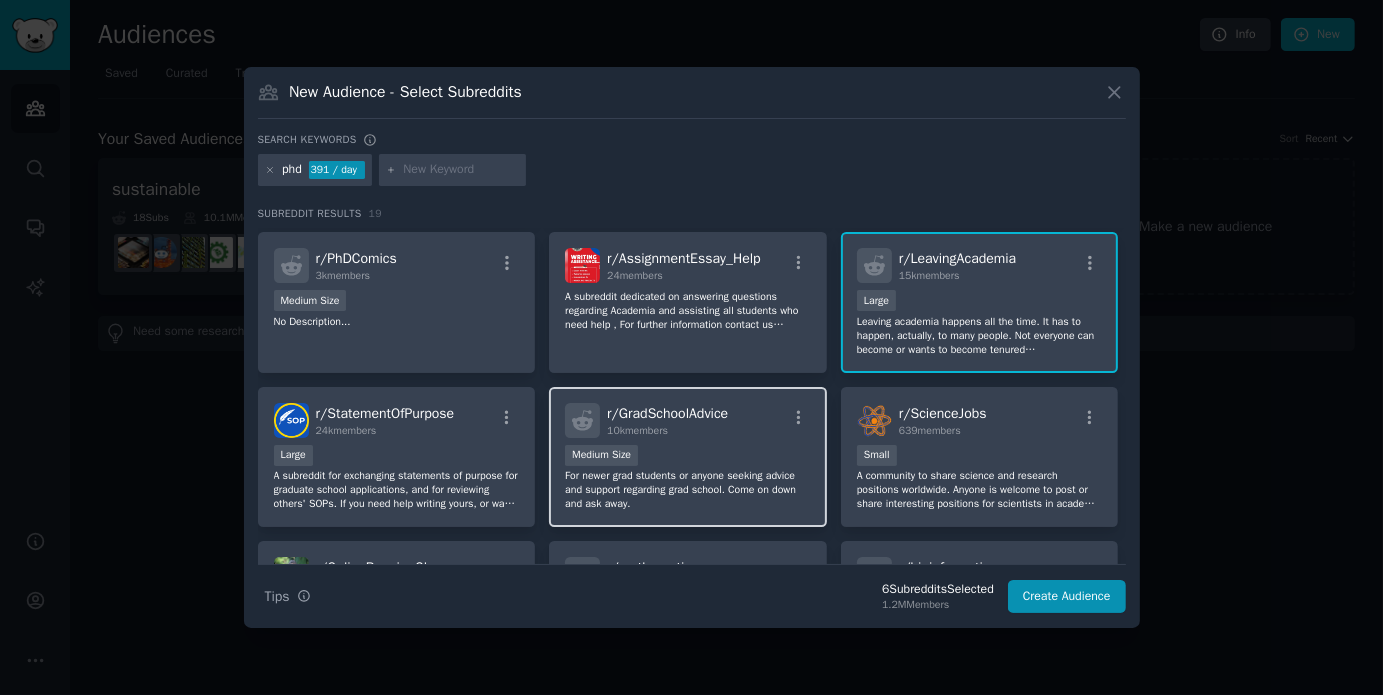 click on "r/ GradSchoolAdvice 10k  members" at bounding box center (688, 420) 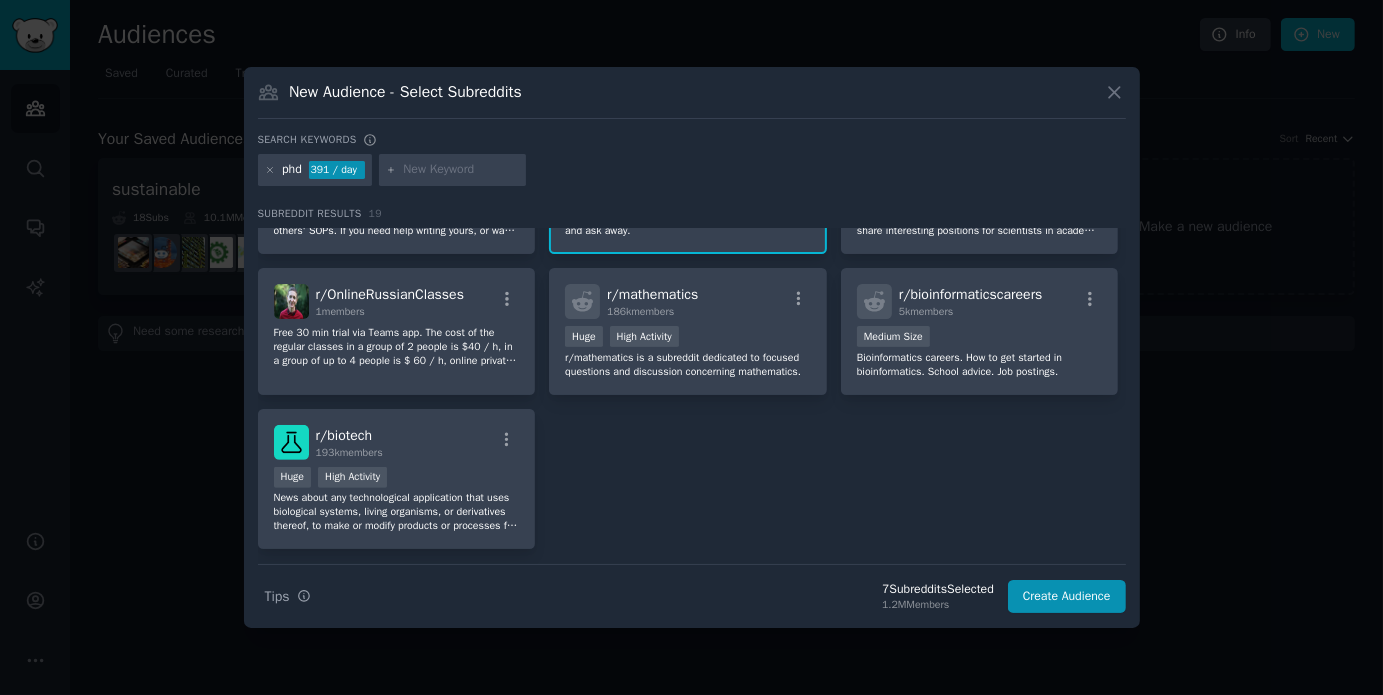 scroll, scrollTop: 731, scrollLeft: 0, axis: vertical 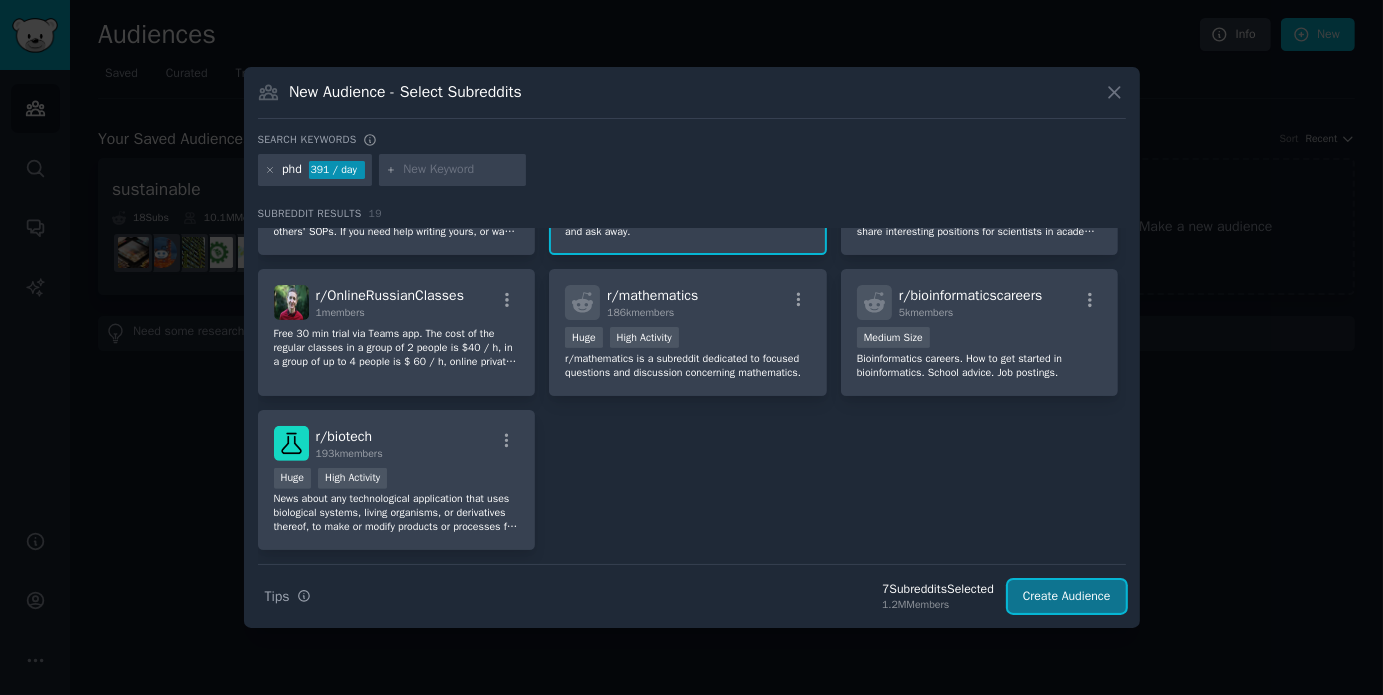 click on "Create Audience" at bounding box center [1067, 597] 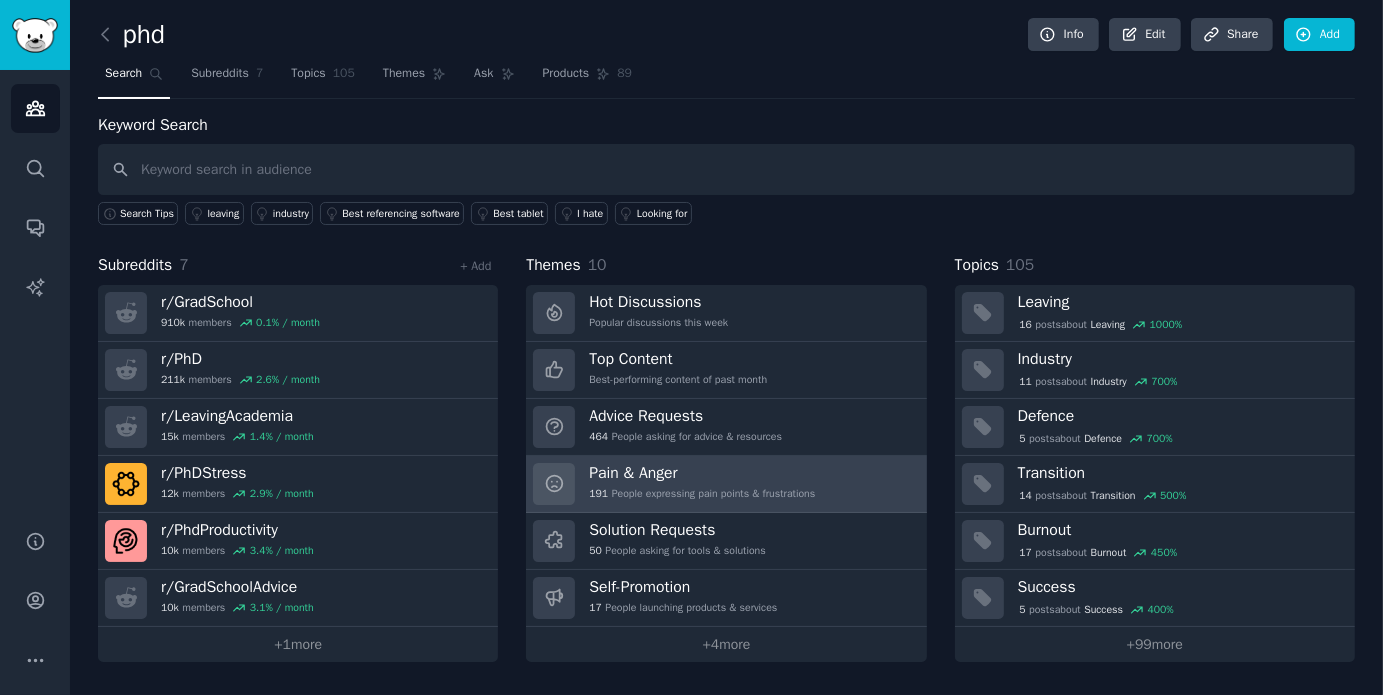 click on "Pain & Anger" at bounding box center (702, 473) 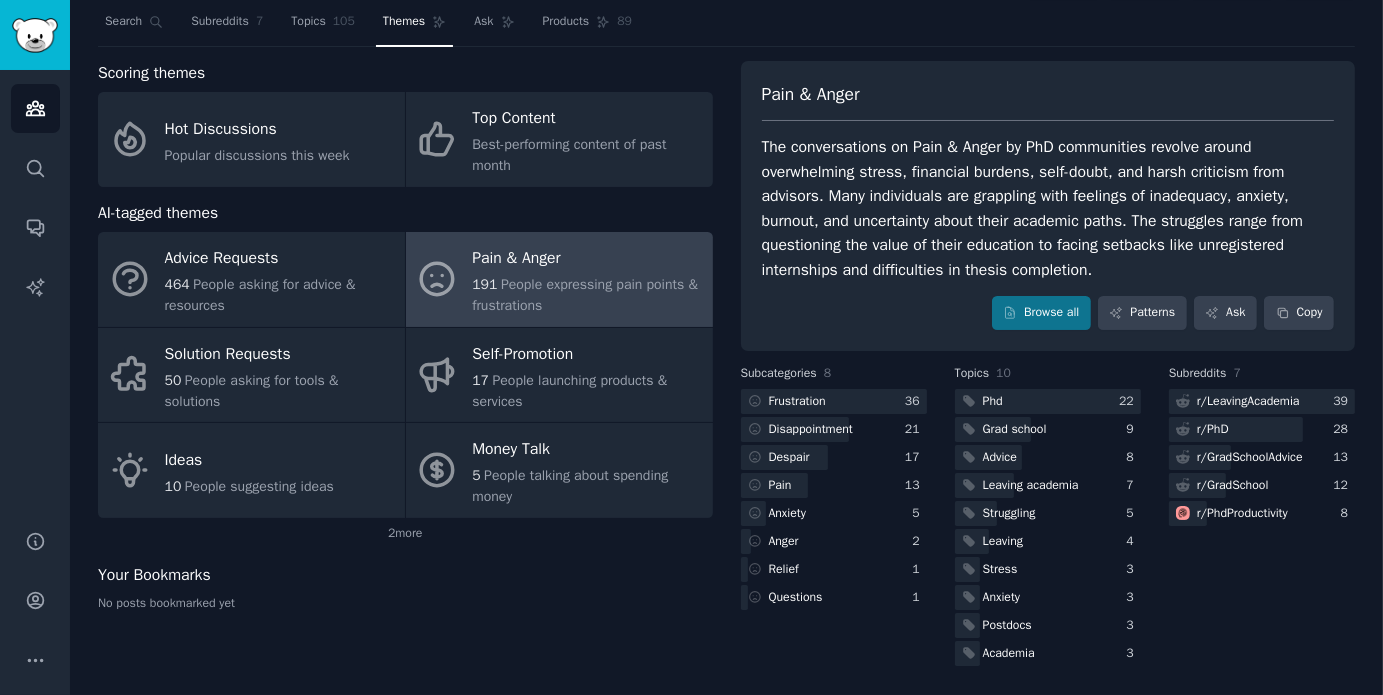 scroll, scrollTop: 36, scrollLeft: 0, axis: vertical 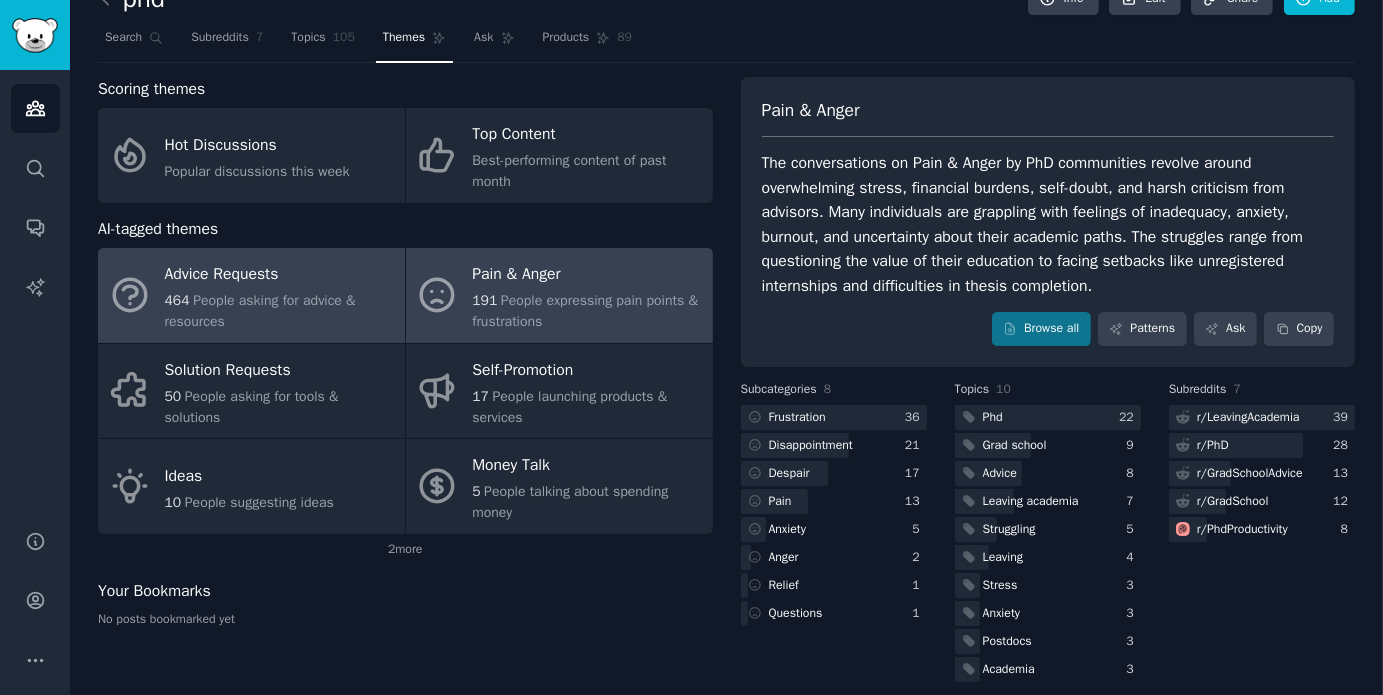 click on "464 People asking for advice & resources" at bounding box center [280, 311] 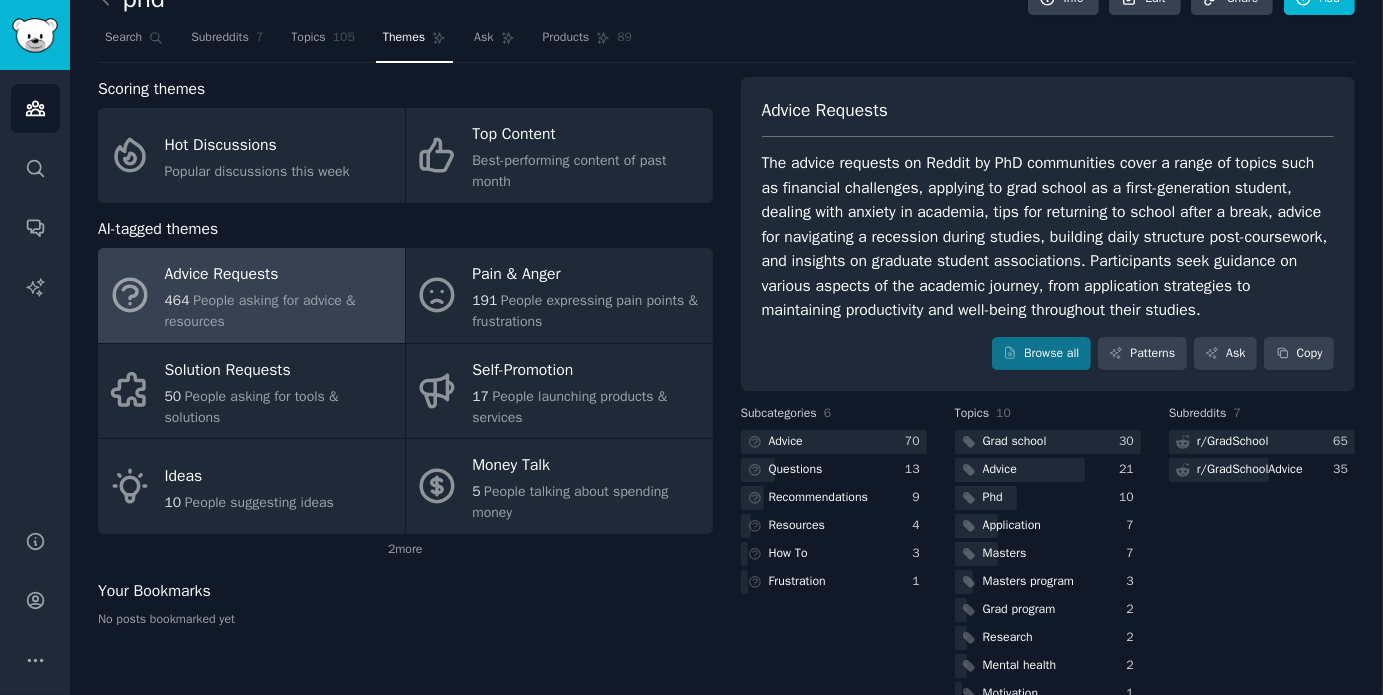 scroll, scrollTop: 77, scrollLeft: 0, axis: vertical 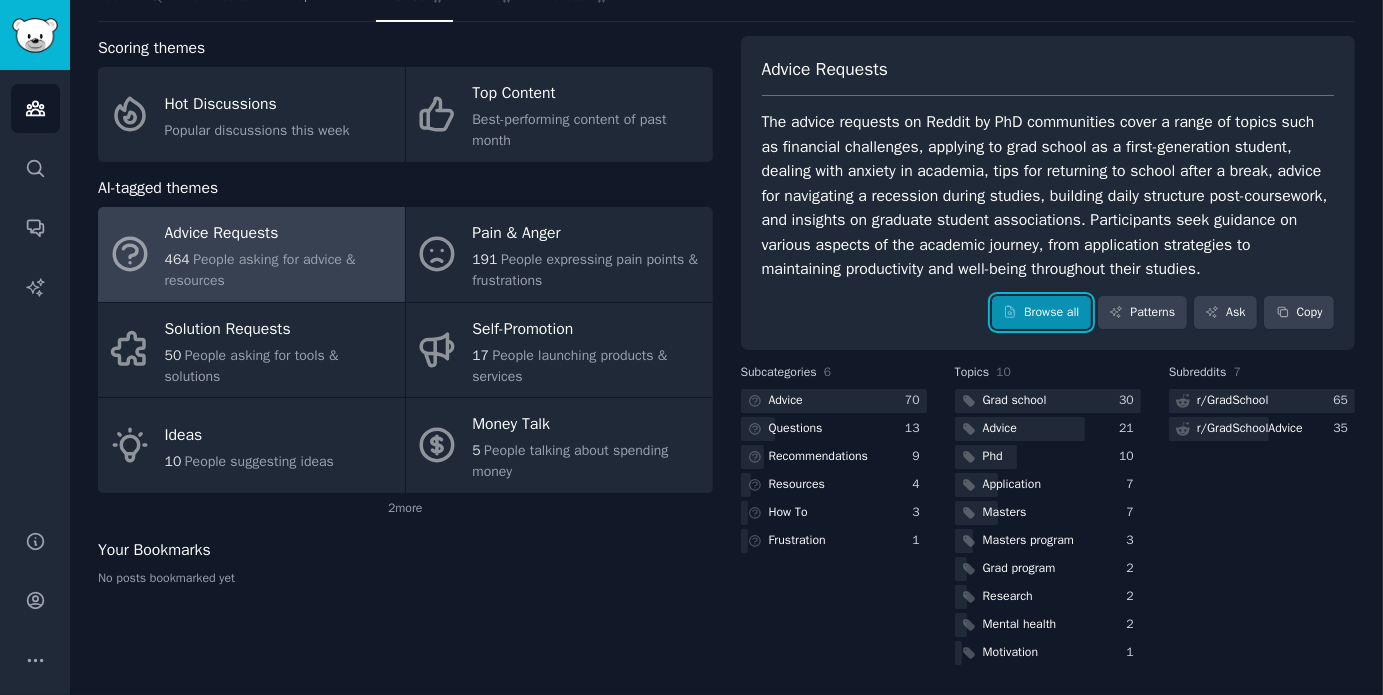 click on "Browse all" at bounding box center [1041, 313] 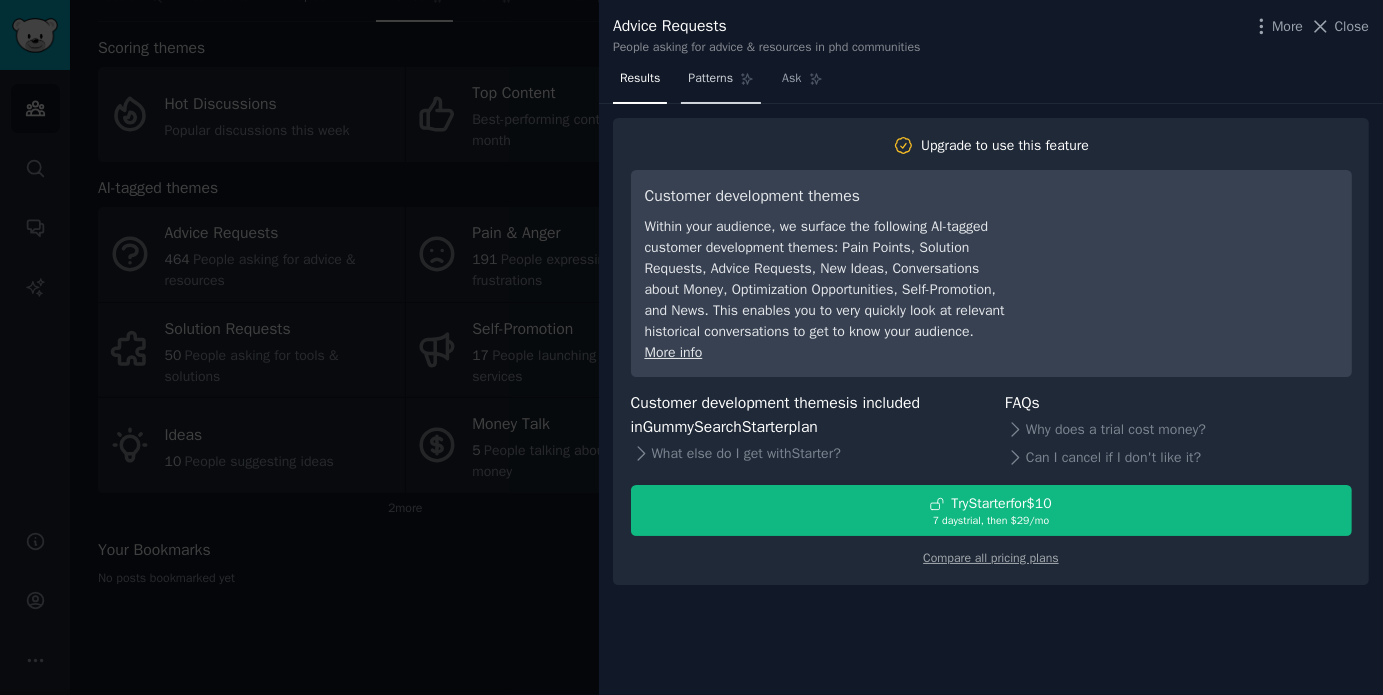 click on "Patterns" at bounding box center [721, 83] 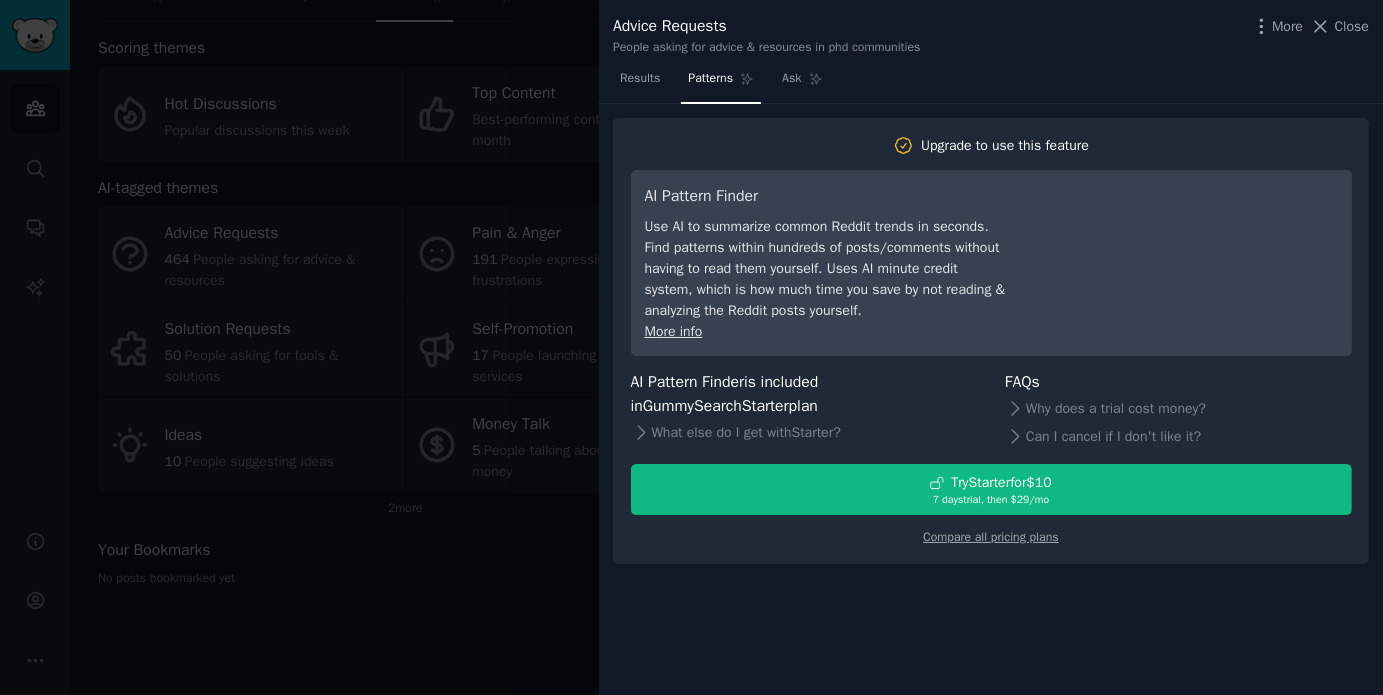click on "Results Patterns Ask" at bounding box center (991, 83) 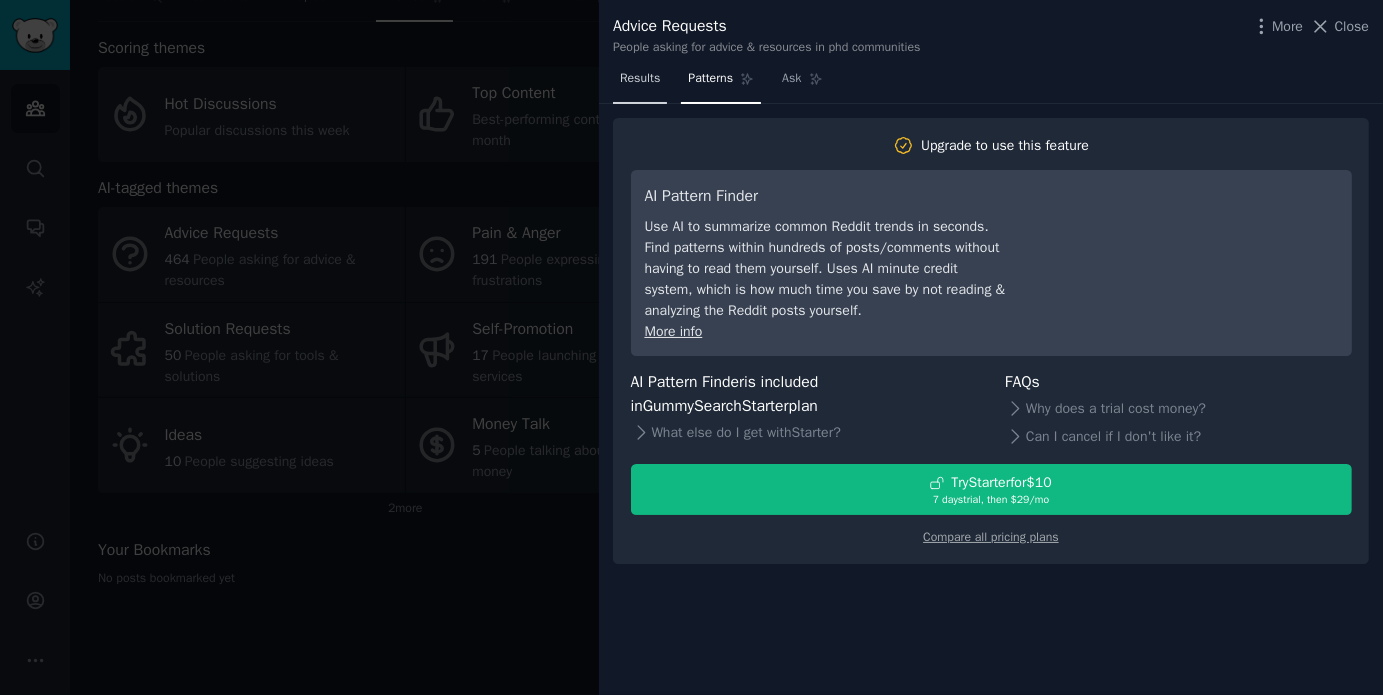 click on "Results" at bounding box center (640, 83) 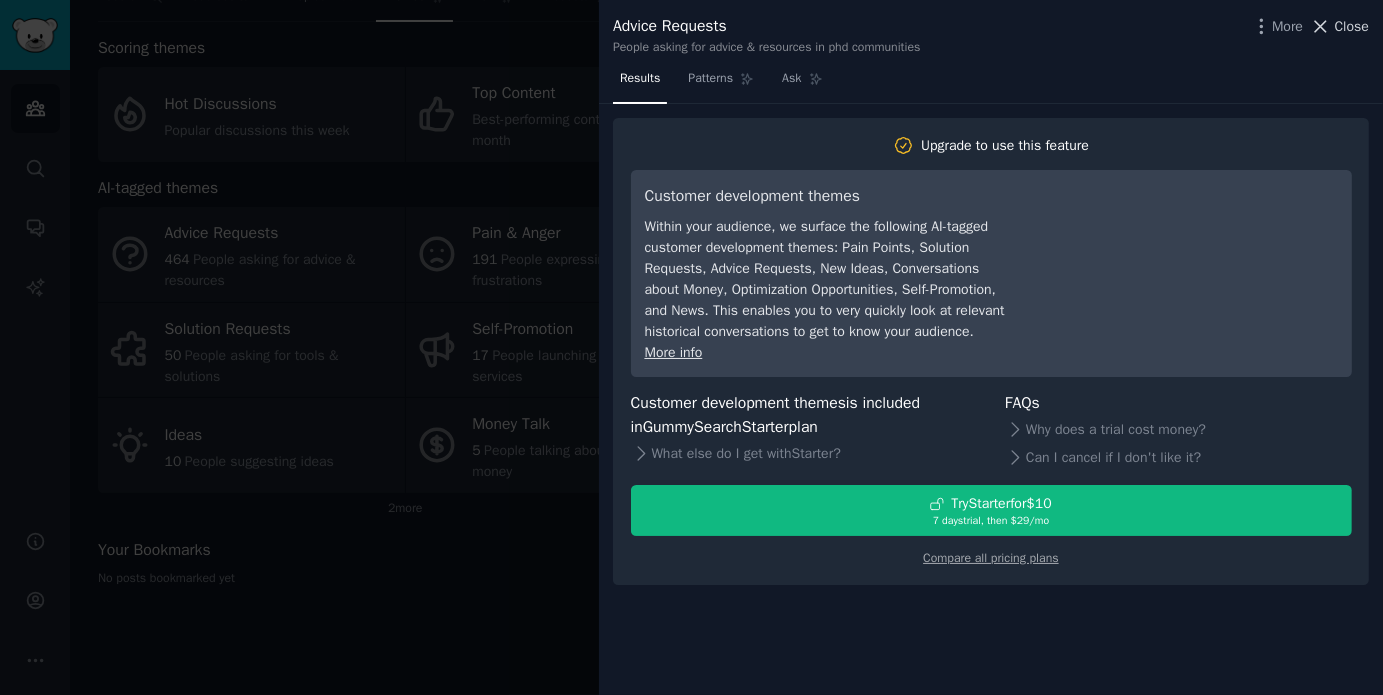 click on "Close" at bounding box center [1352, 26] 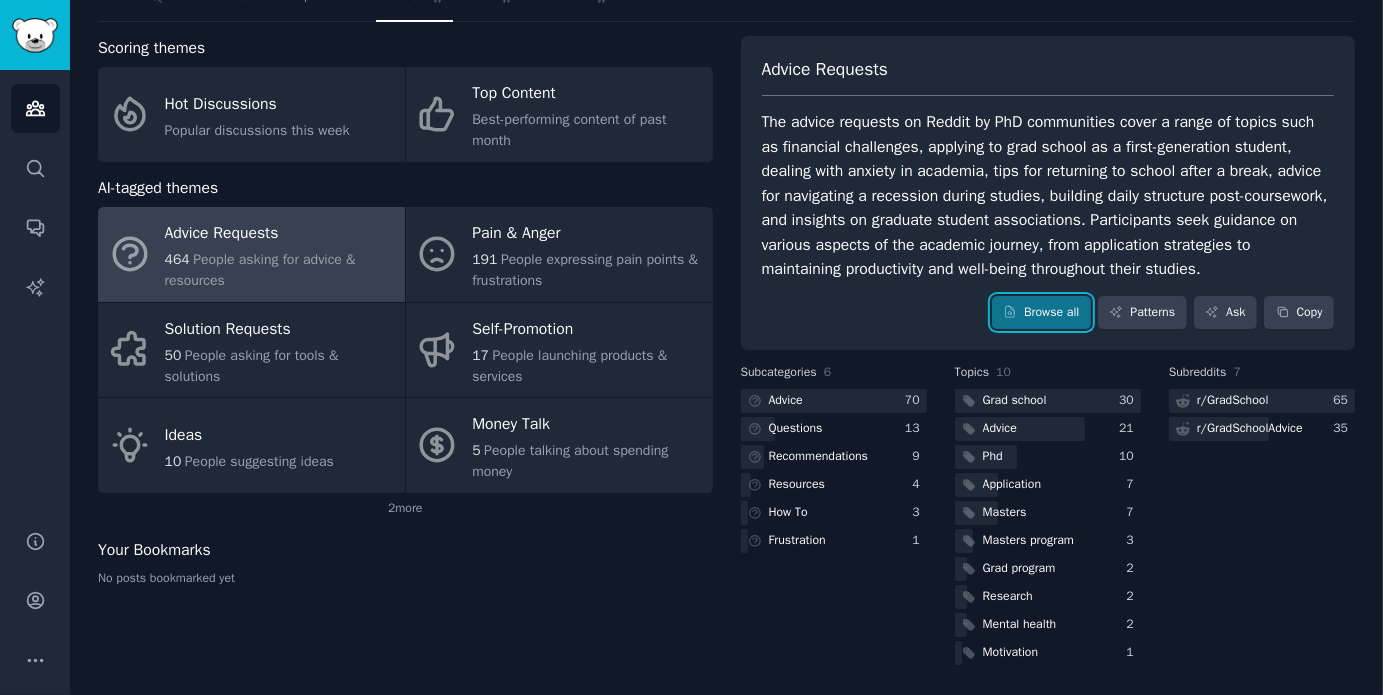 scroll, scrollTop: 0, scrollLeft: 0, axis: both 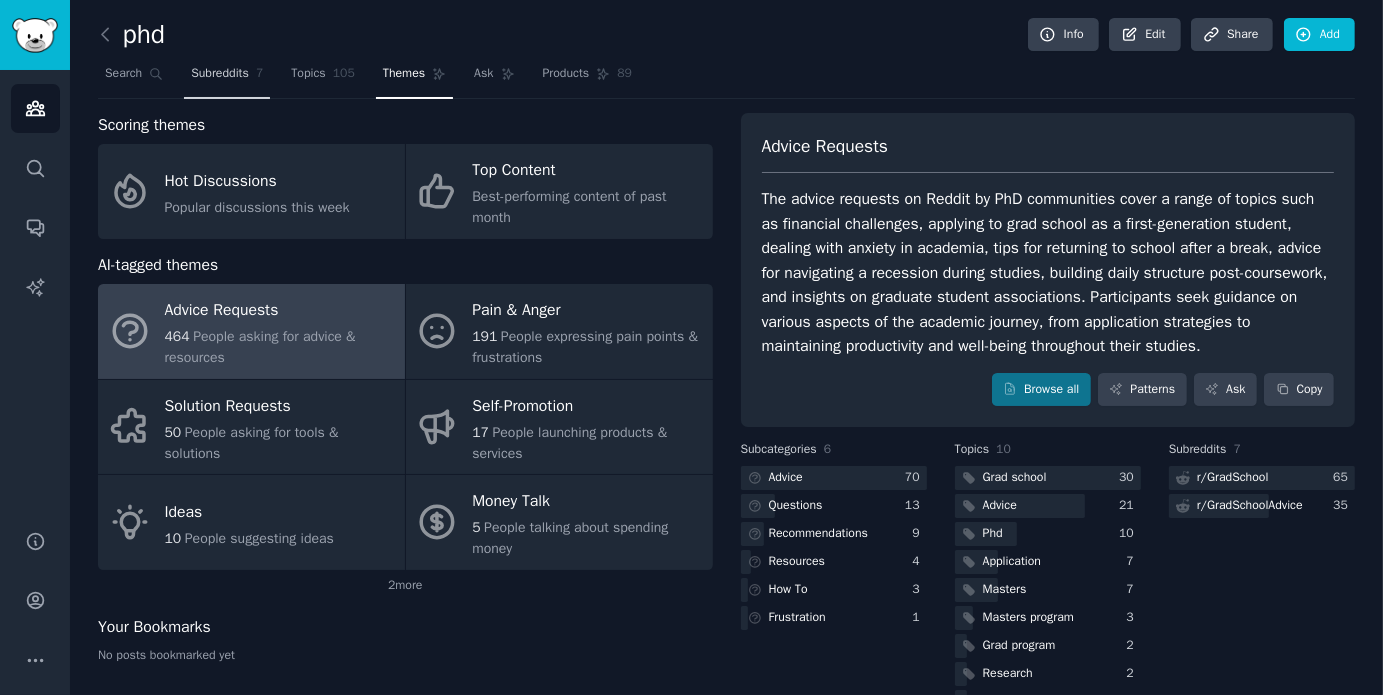 click on "Subreddits" at bounding box center (220, 74) 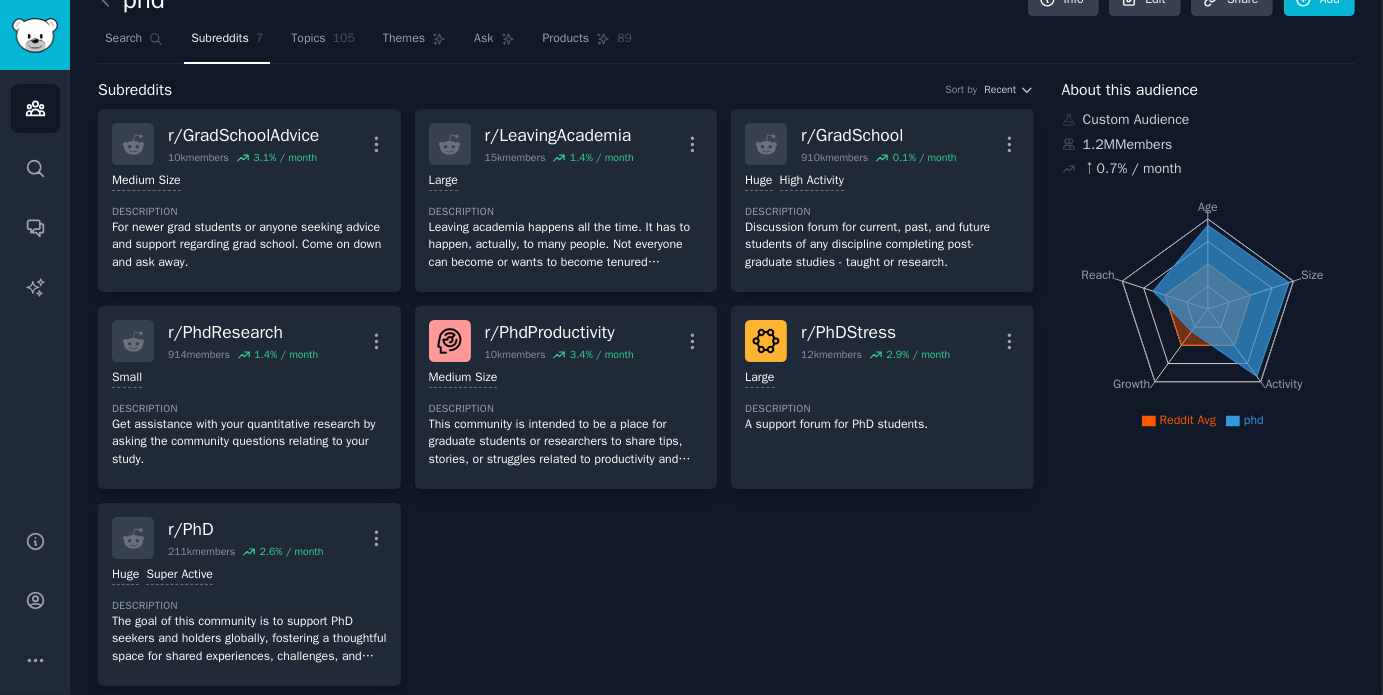 scroll, scrollTop: 4, scrollLeft: 0, axis: vertical 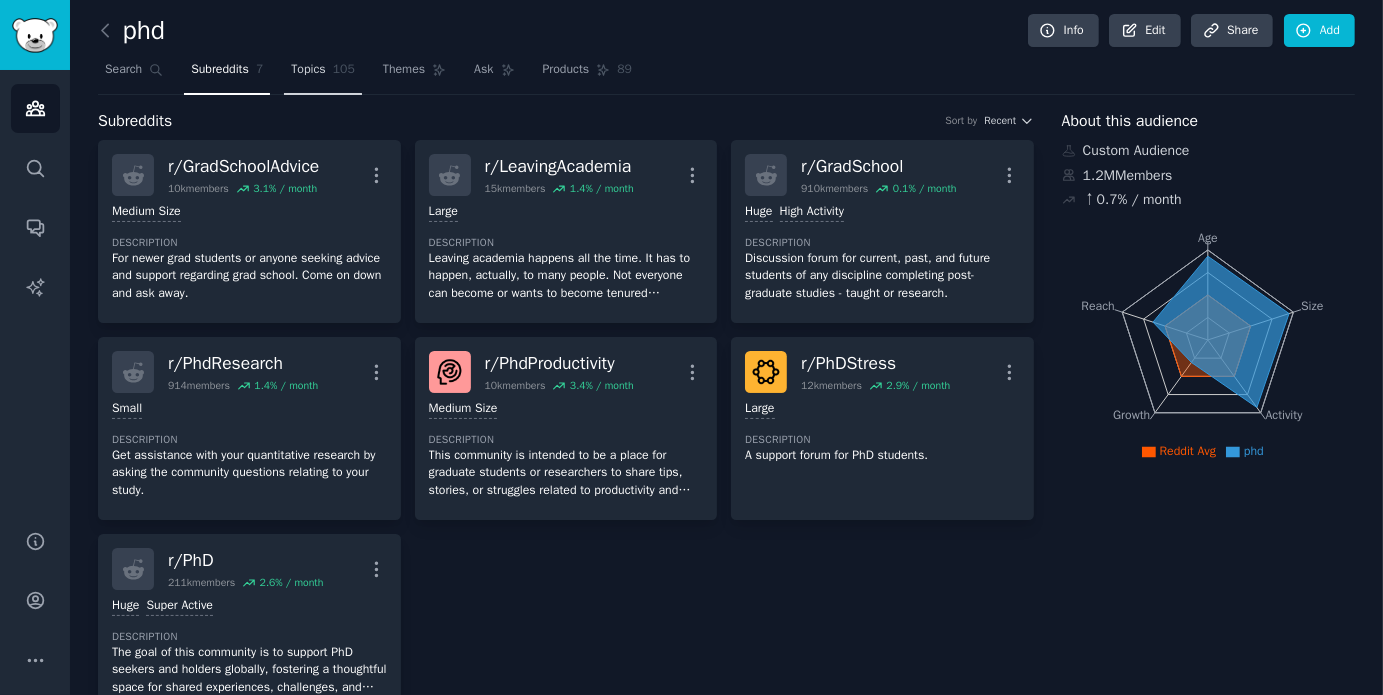 click on "Topics" at bounding box center [308, 70] 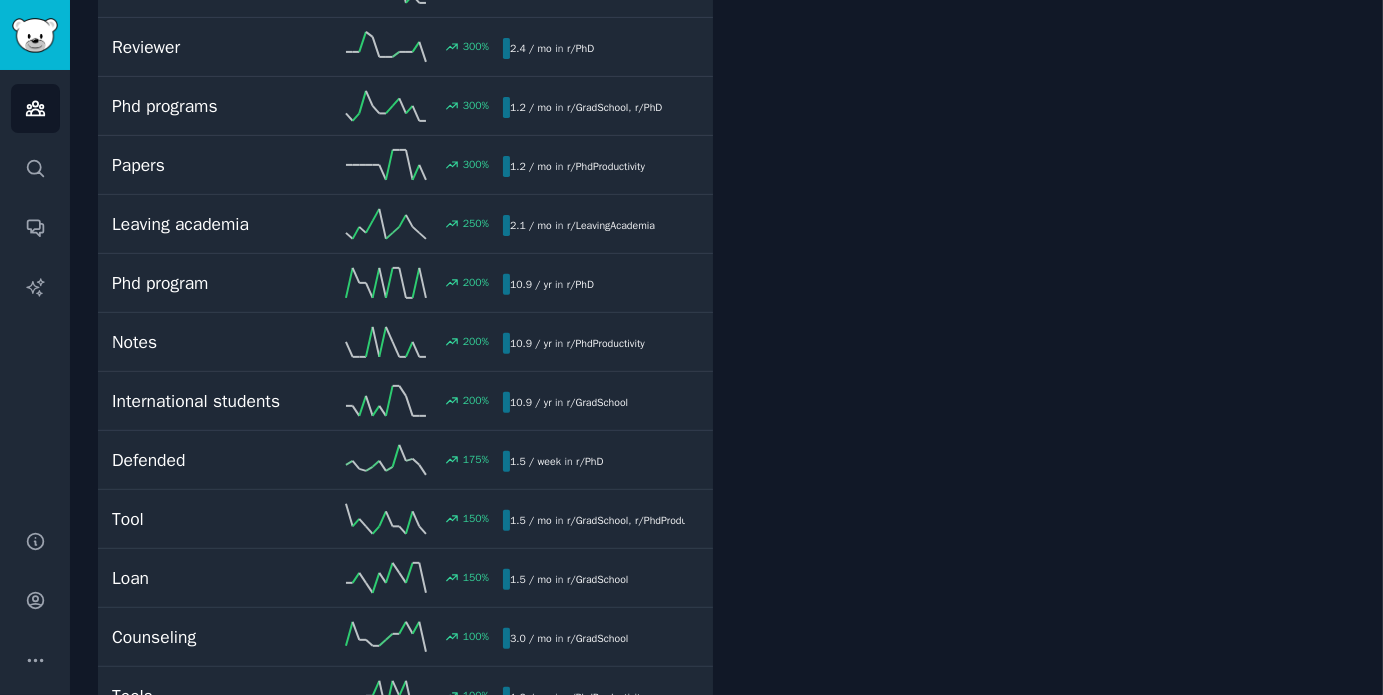 scroll, scrollTop: 0, scrollLeft: 0, axis: both 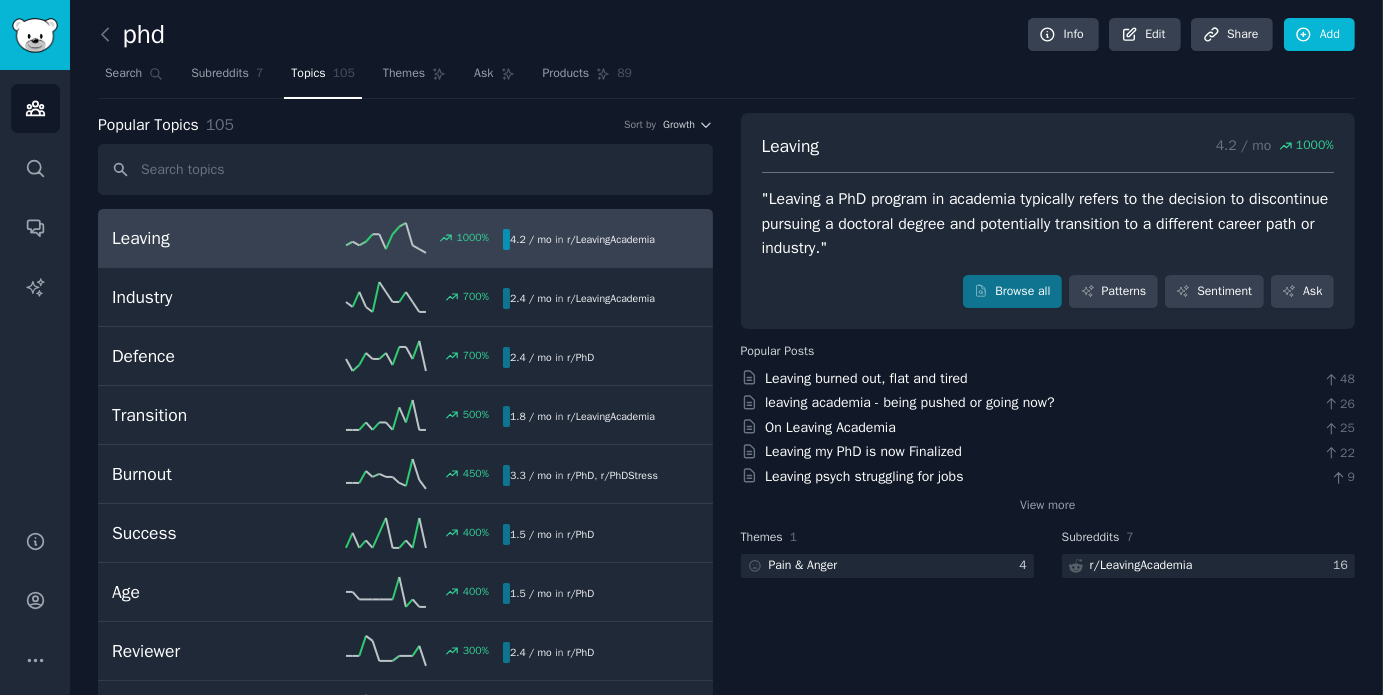 click 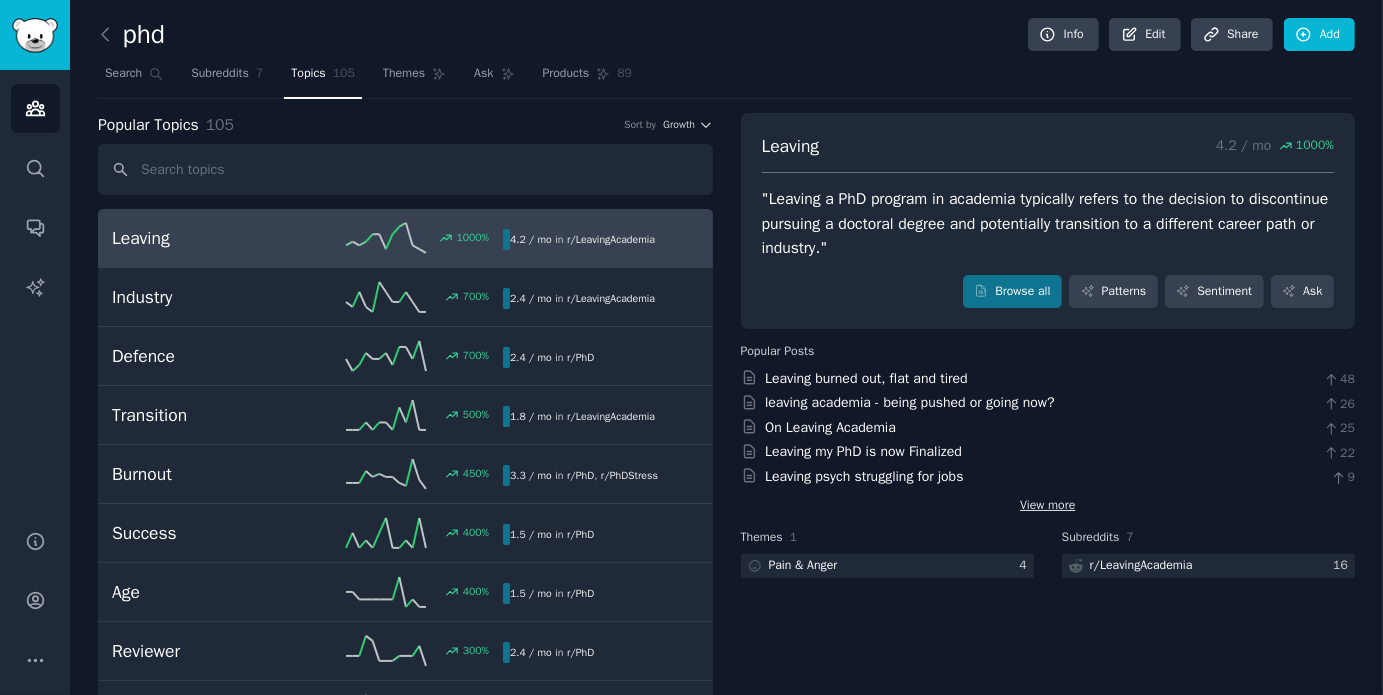 click on "View more" at bounding box center [1047, 506] 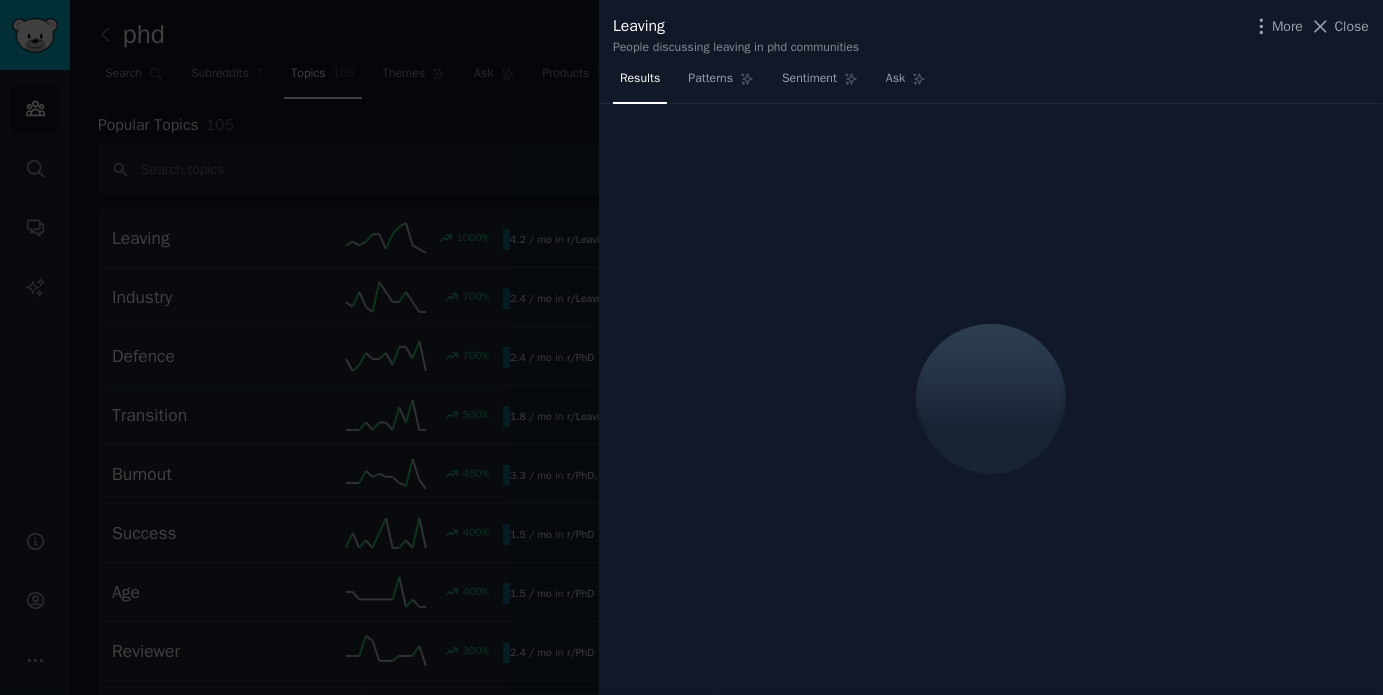 click at bounding box center (691, 347) 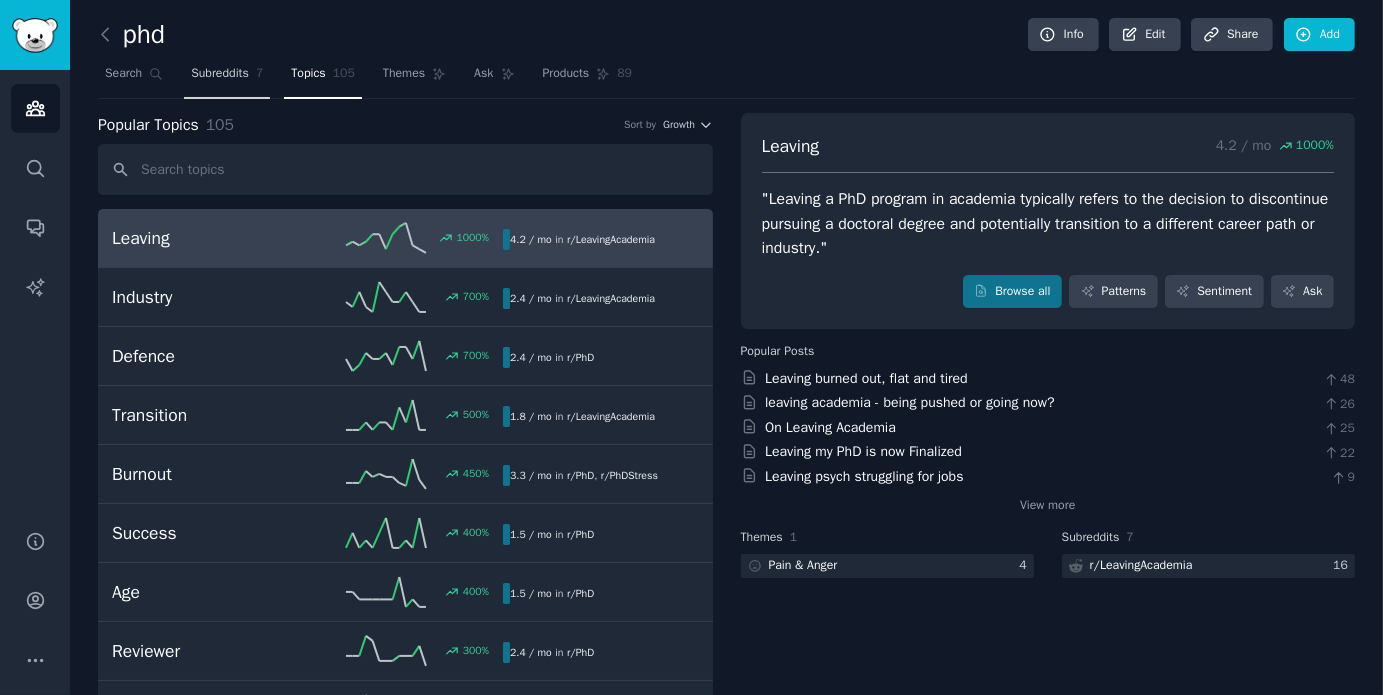 click on "7" 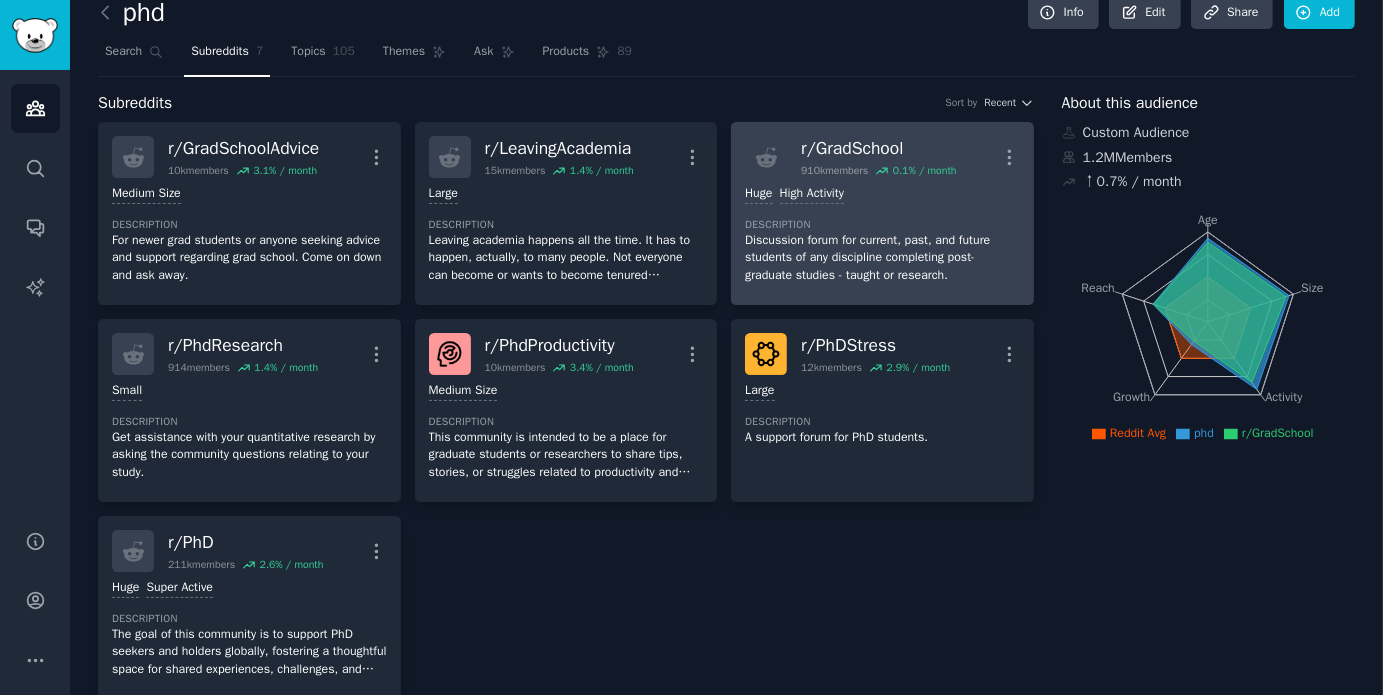 scroll, scrollTop: 23, scrollLeft: 0, axis: vertical 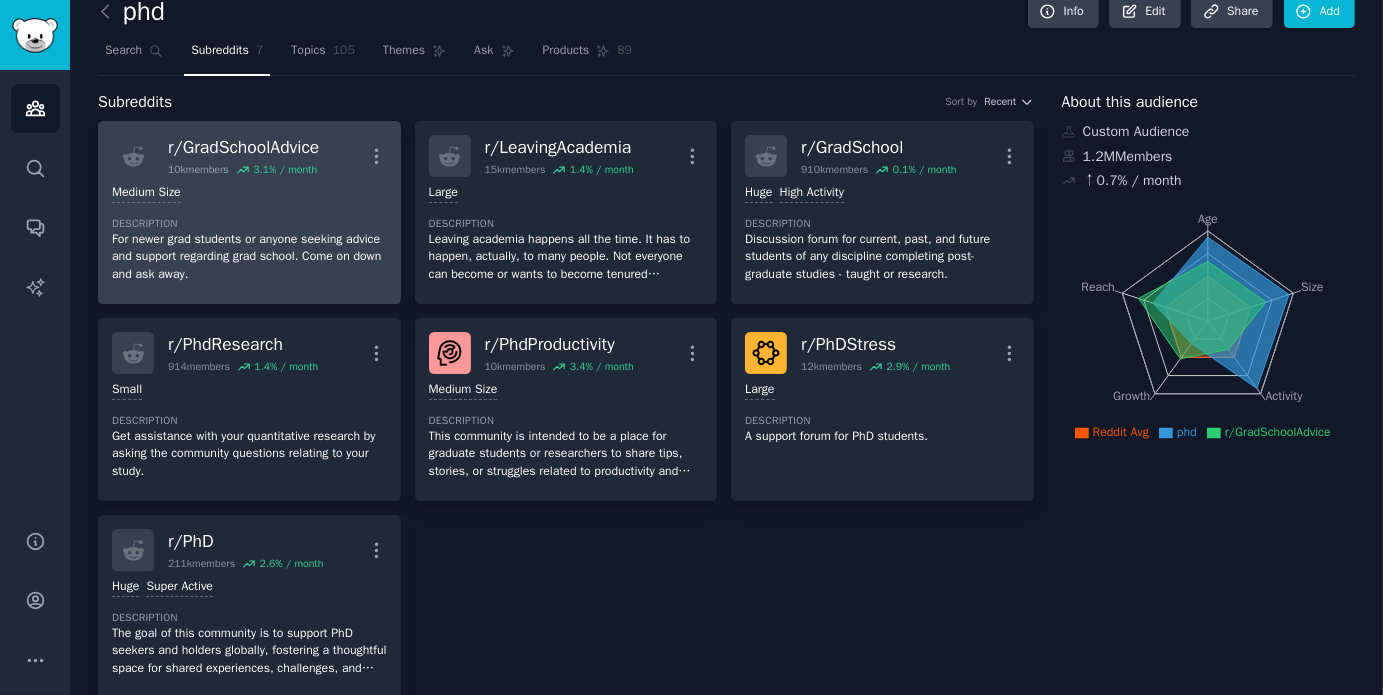 click on "For newer grad students or anyone seeking advice and support regarding grad school. Come on down and ask away." at bounding box center [249, 257] 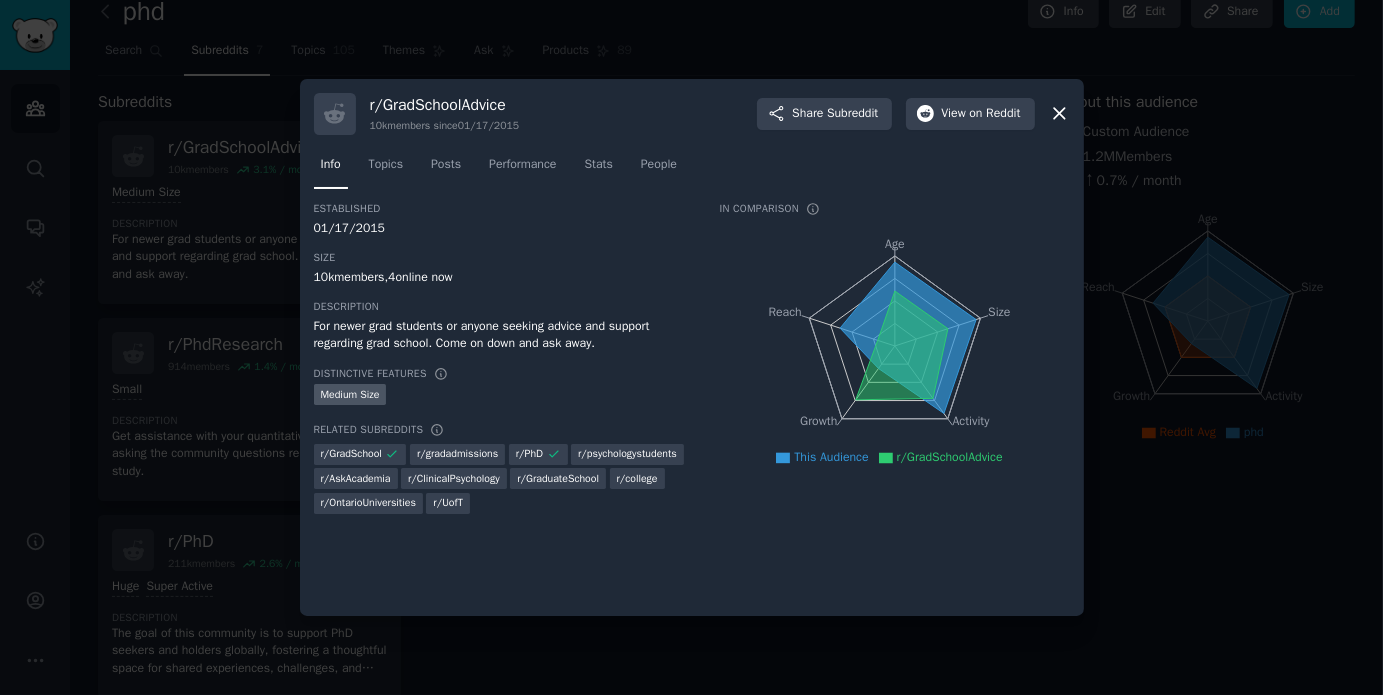 click 